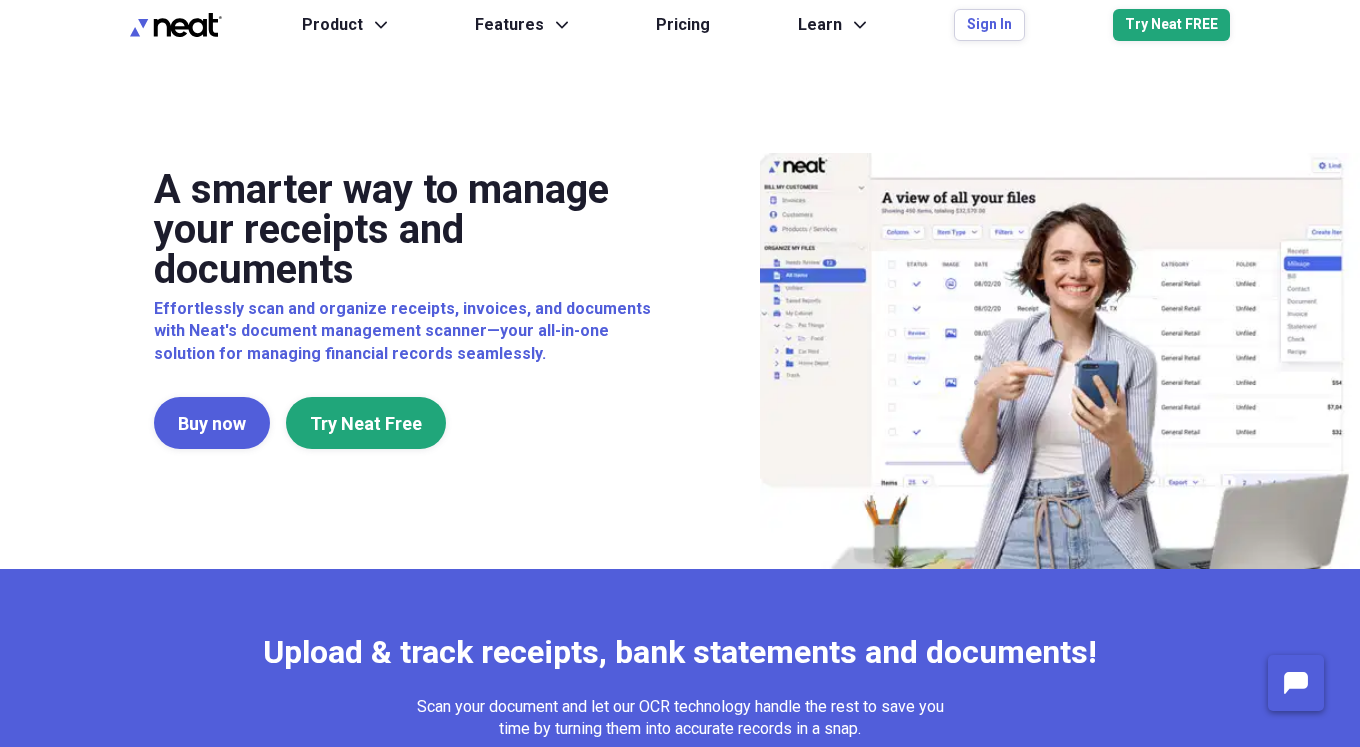 scroll, scrollTop: 0, scrollLeft: 0, axis: both 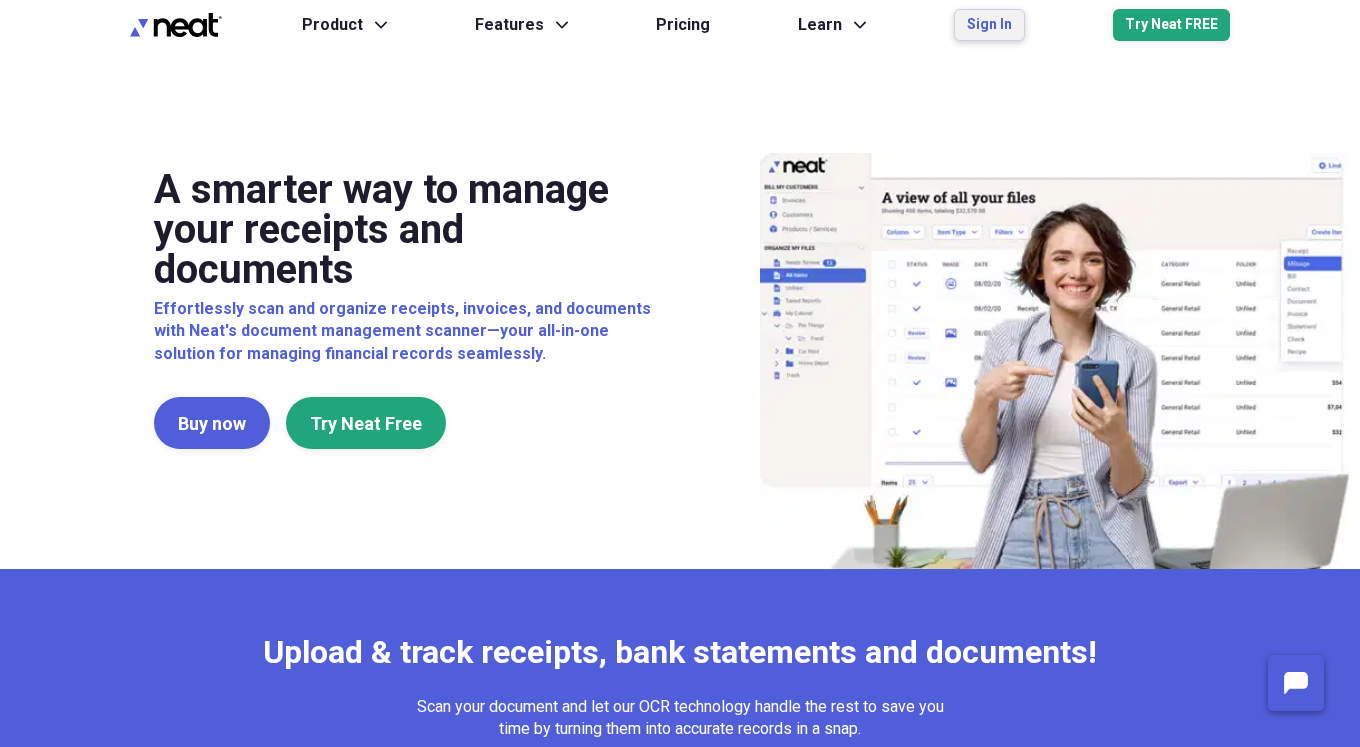 click on "Sign In" at bounding box center (989, 25) 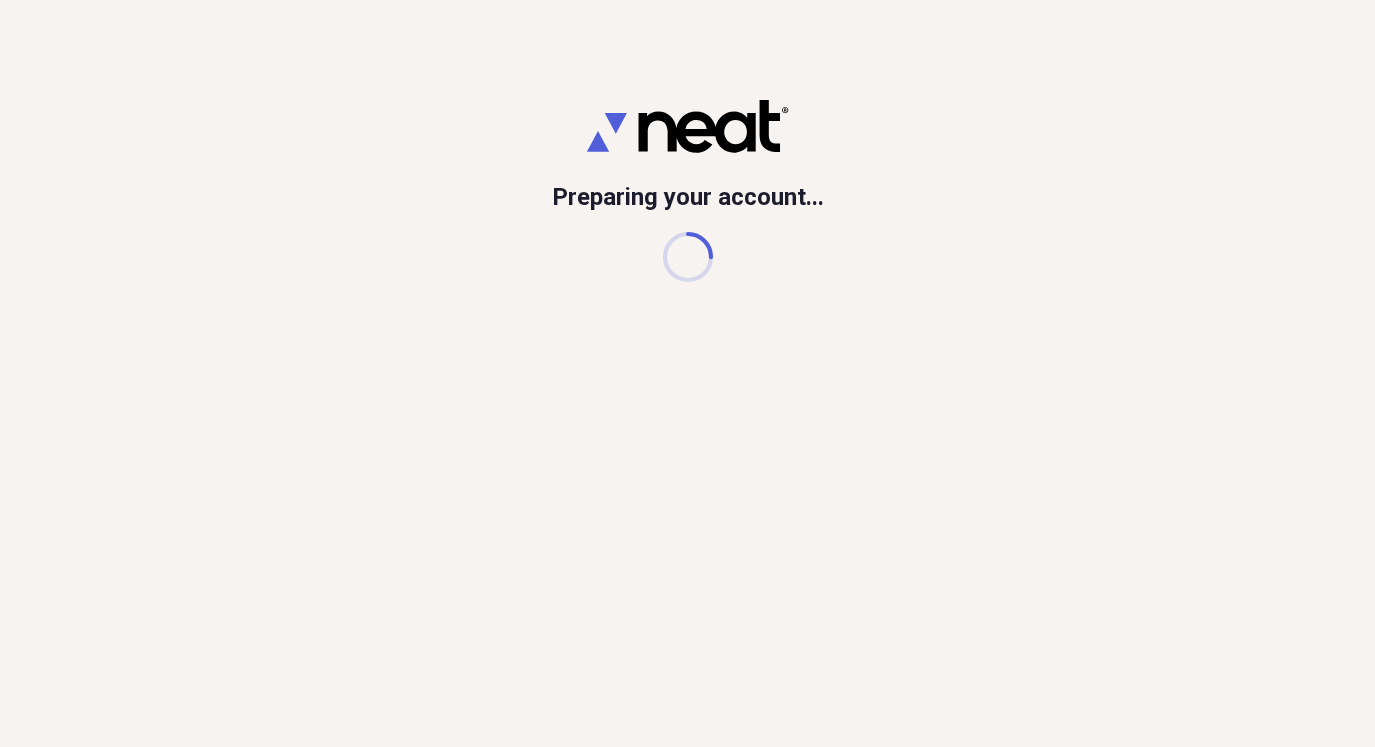 scroll, scrollTop: 0, scrollLeft: 0, axis: both 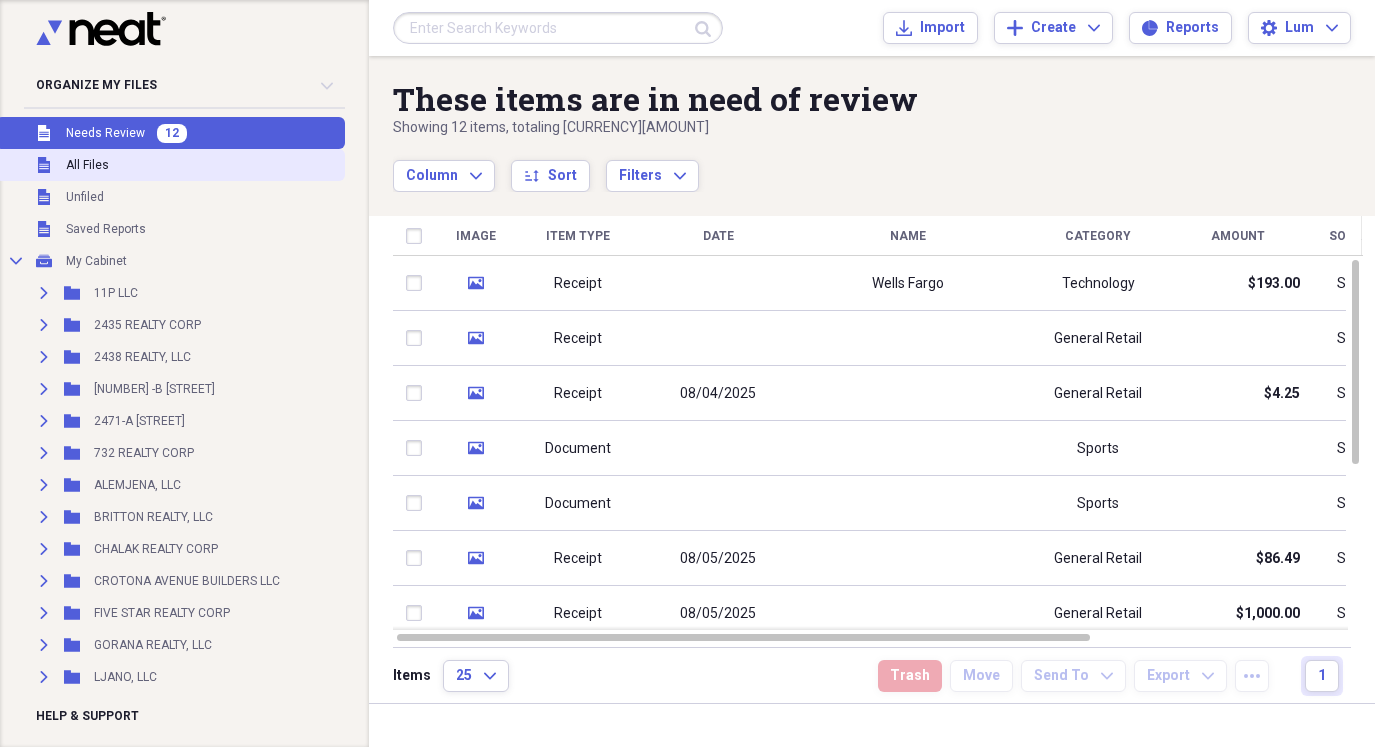 click on "Unfiled All Files" at bounding box center (170, 165) 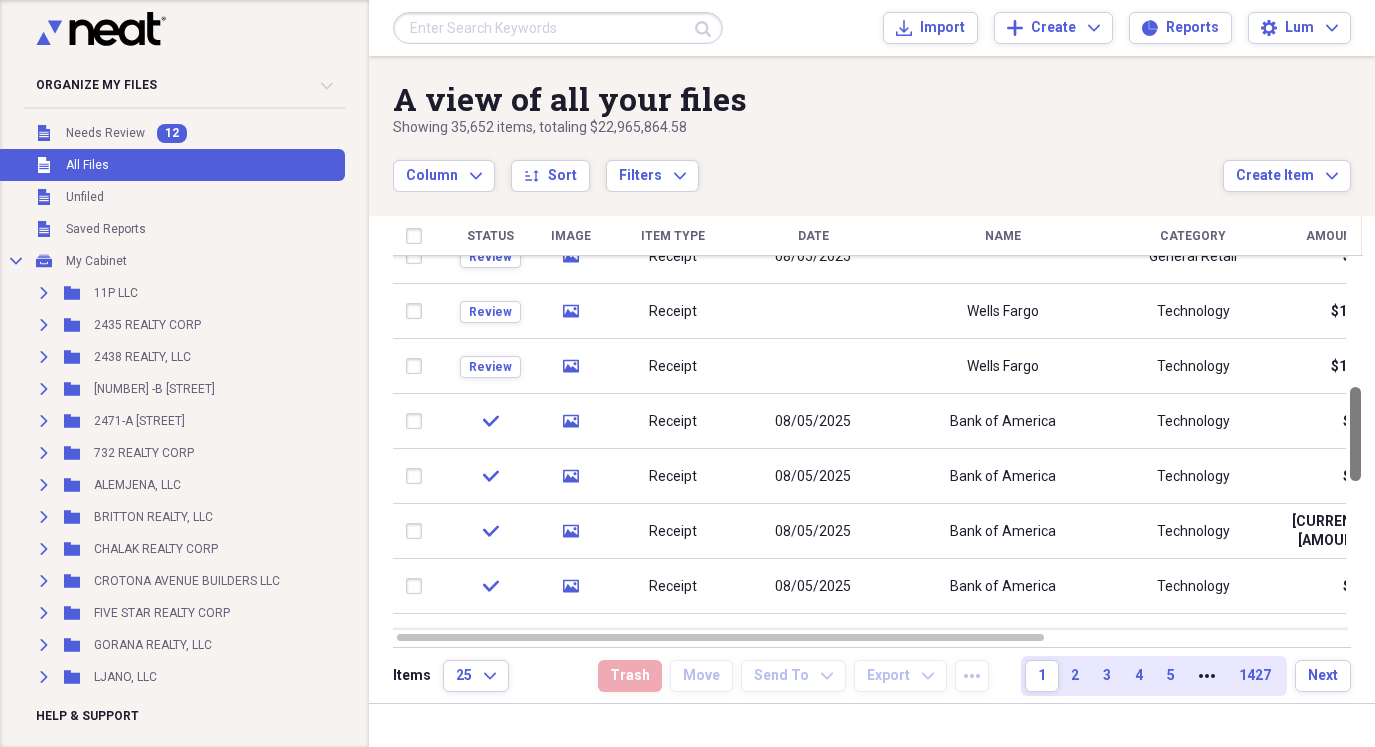 drag, startPoint x: 1363, startPoint y: 332, endPoint x: 1363, endPoint y: 457, distance: 125 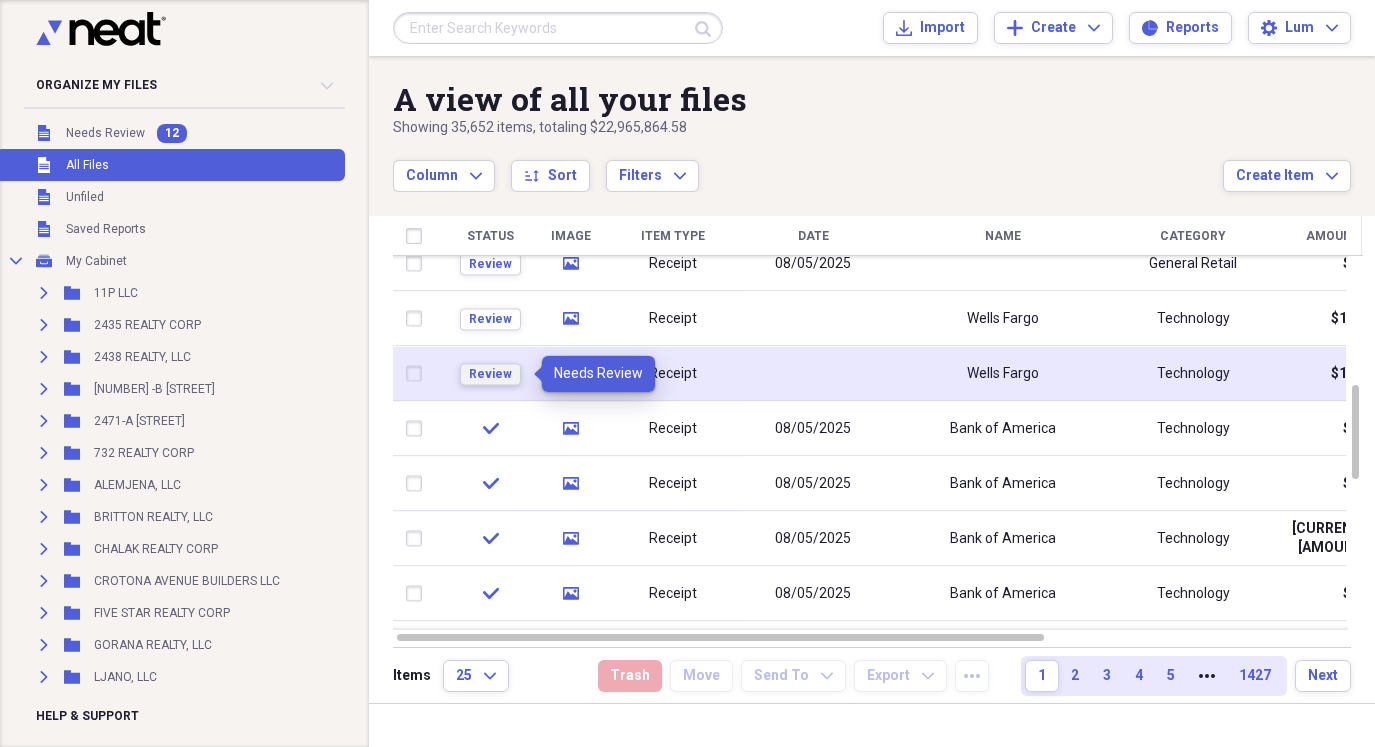click on "Review" at bounding box center [490, 374] 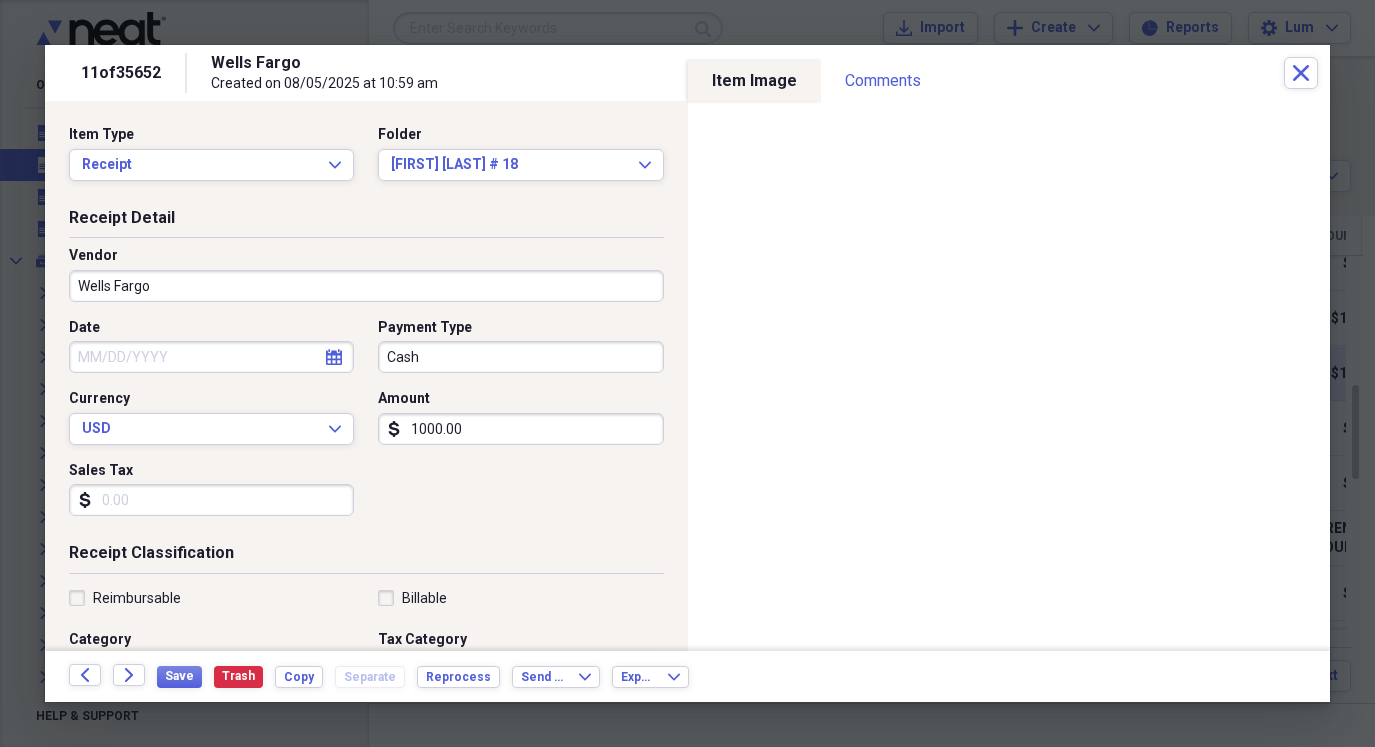 click on "Cash" at bounding box center [520, 357] 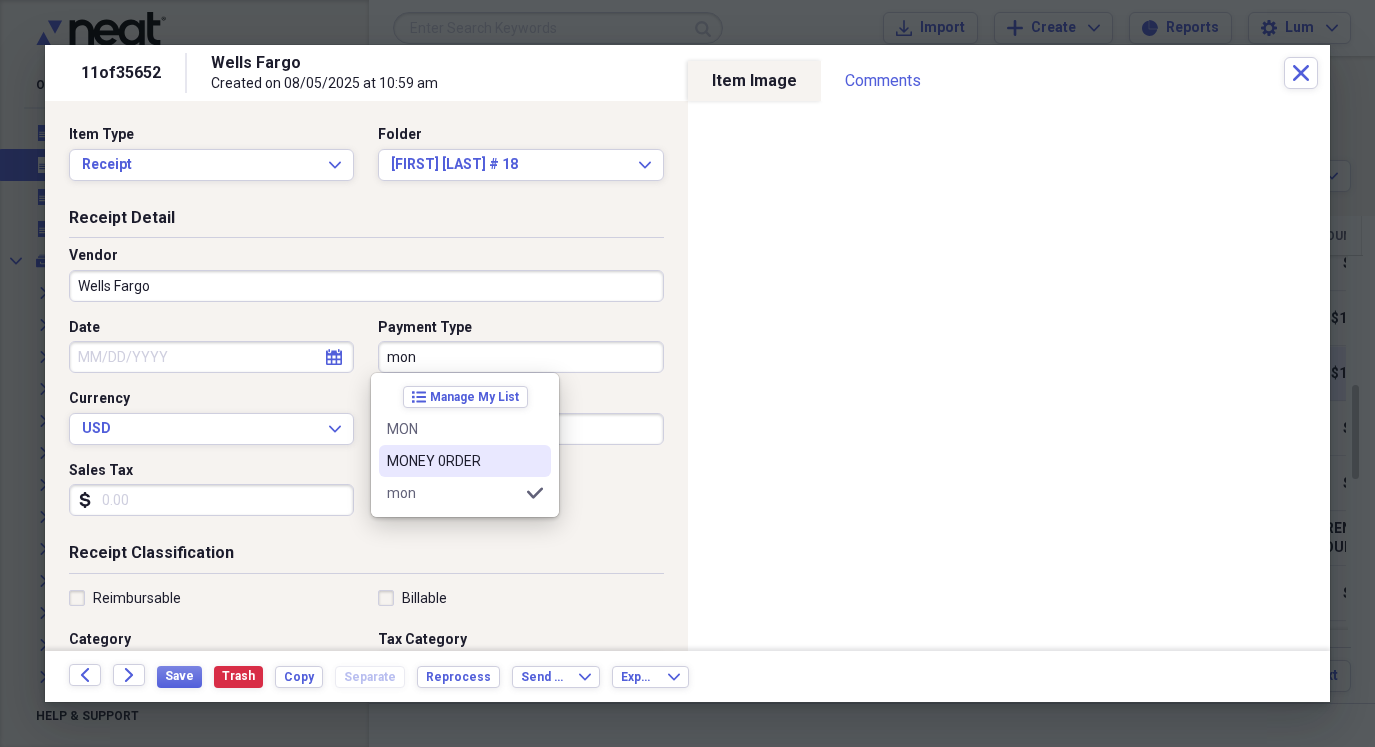 click on "MONEY 0RDER" at bounding box center (453, 461) 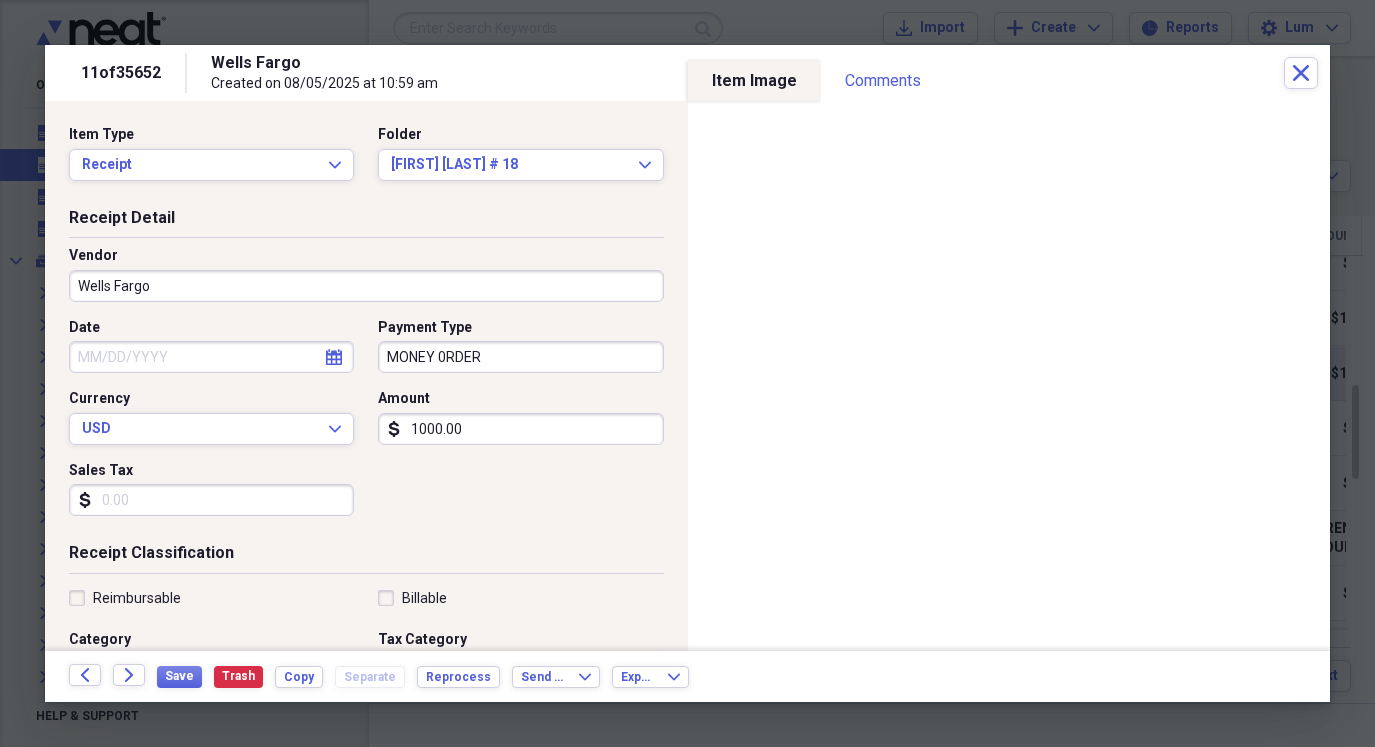 select on "7" 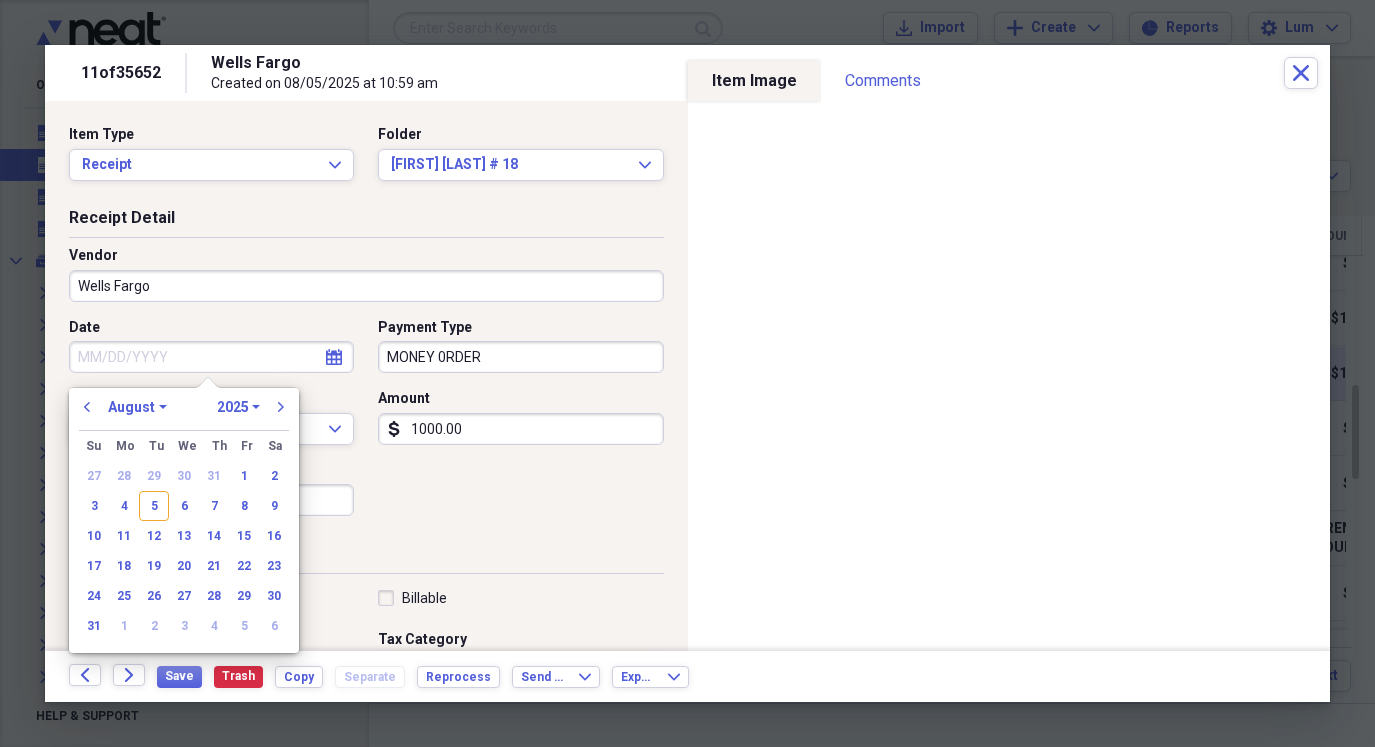 click on "Date" at bounding box center [211, 357] 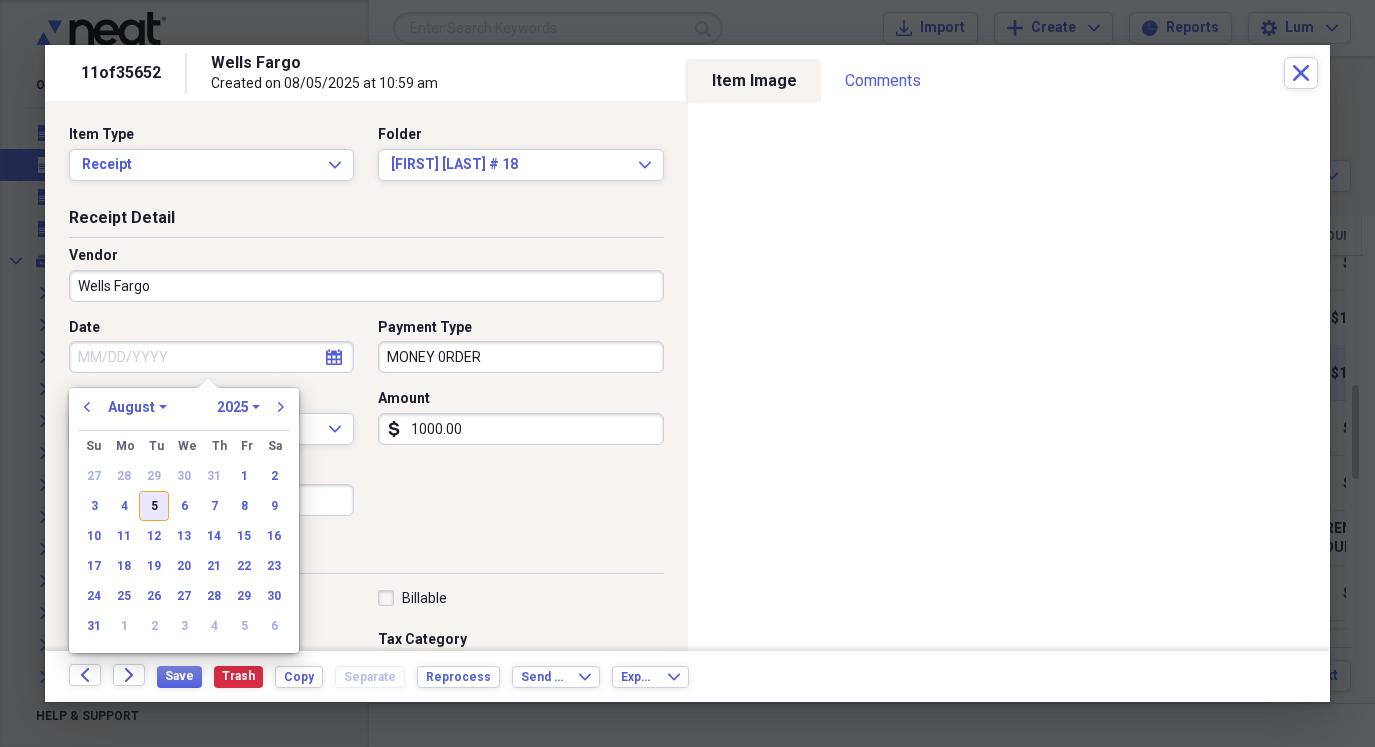 click on "5" at bounding box center (154, 506) 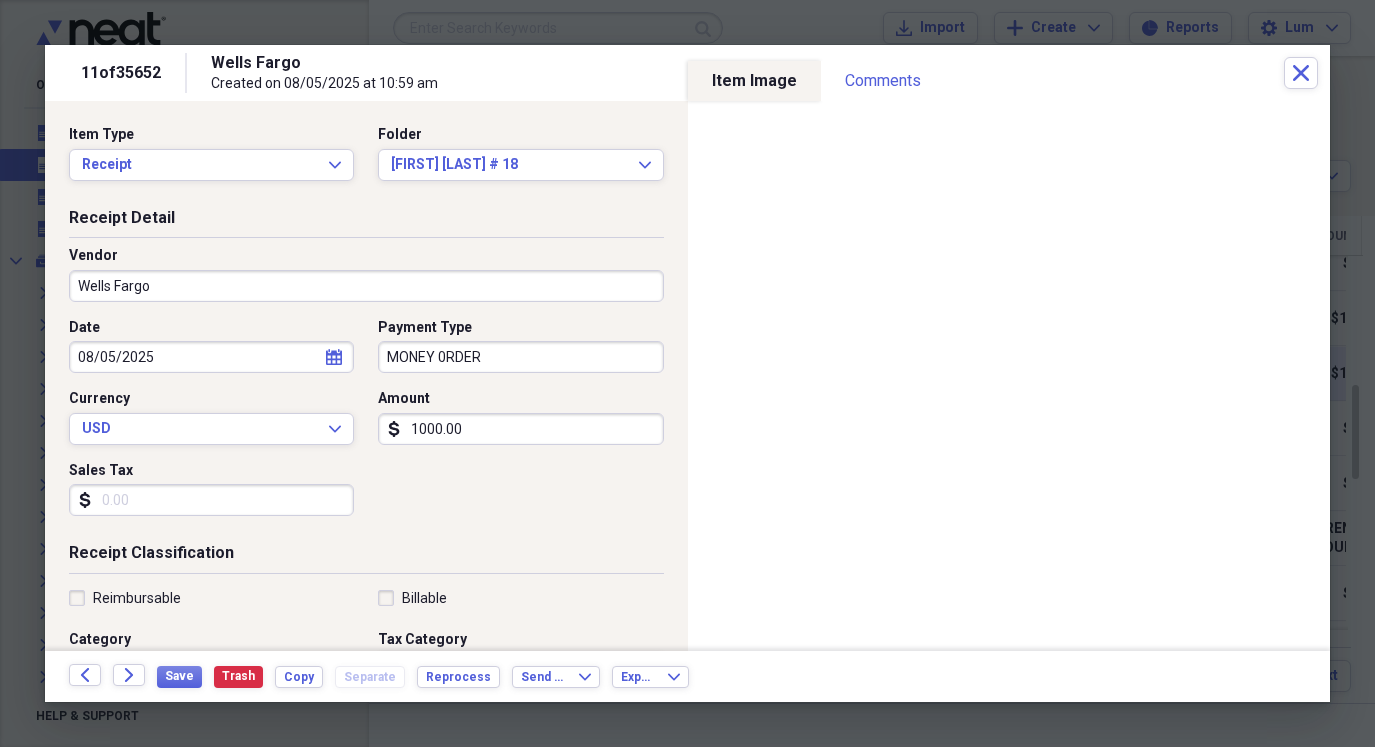 click on "Back Forward Save Trash Copy Separate Reprocess Send To Expand Export Expand" at bounding box center (687, 676) 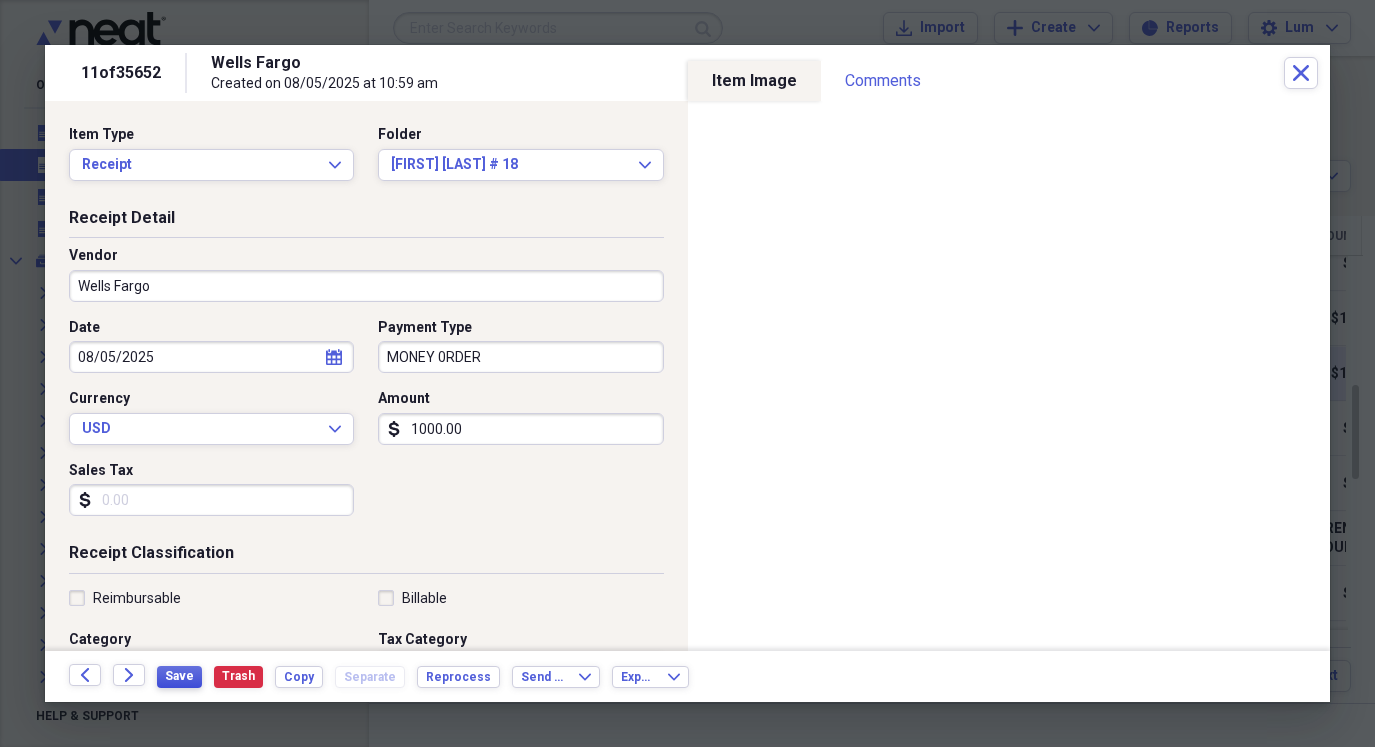click on "Save" at bounding box center [179, 676] 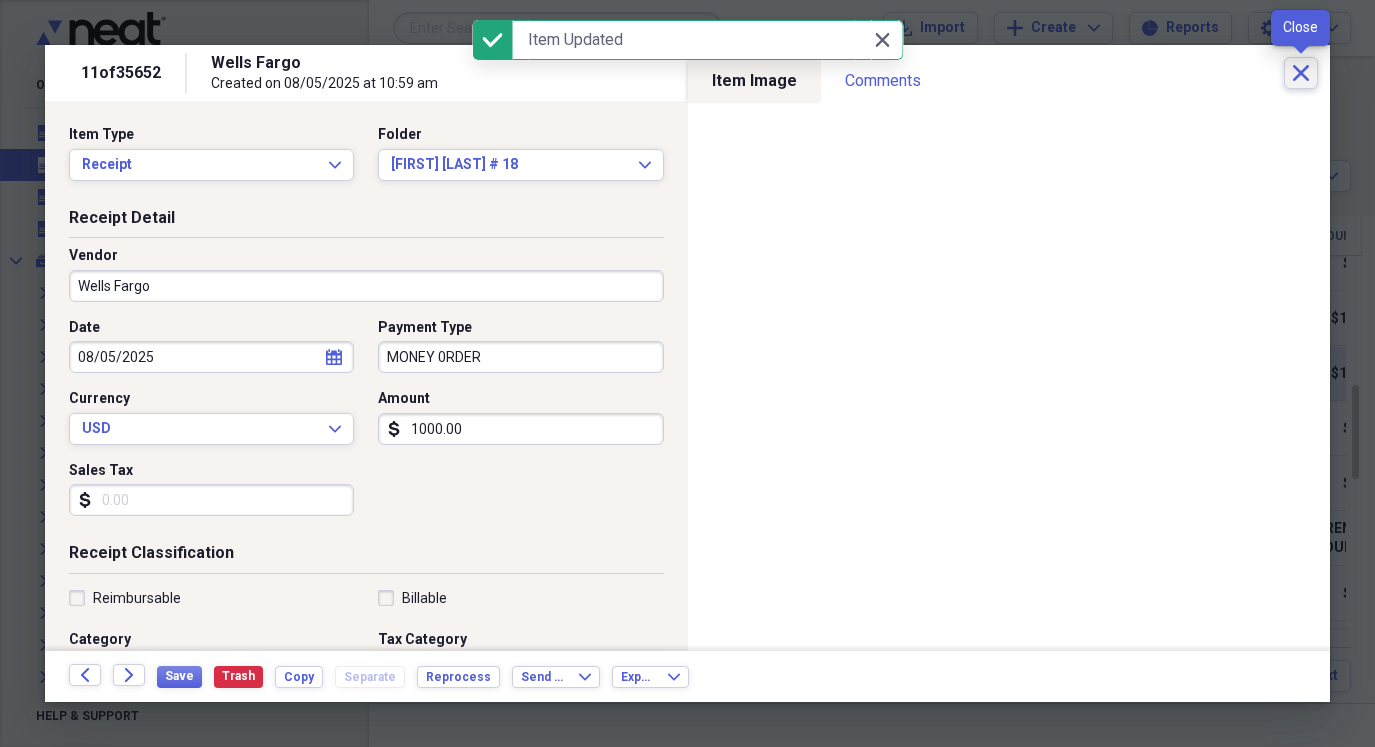 click on "Close" 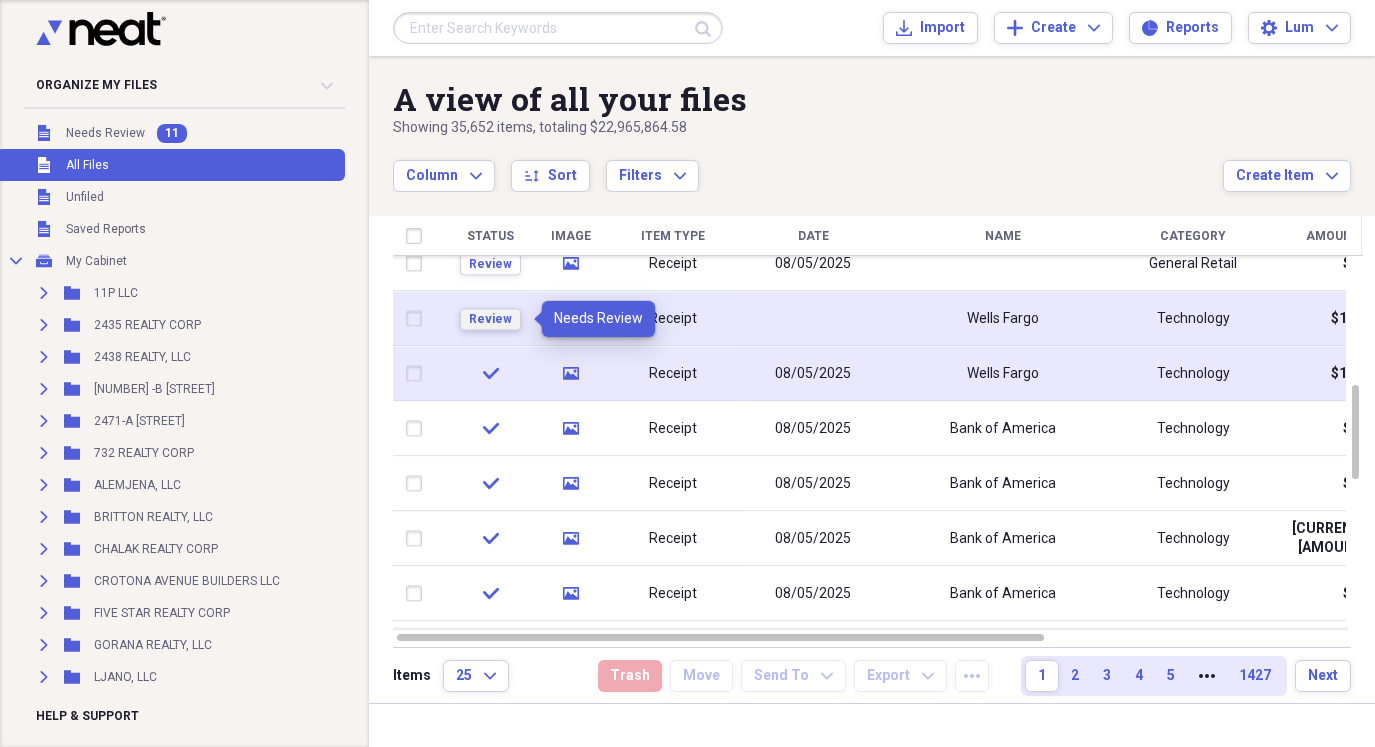 click on "Review" at bounding box center [490, 319] 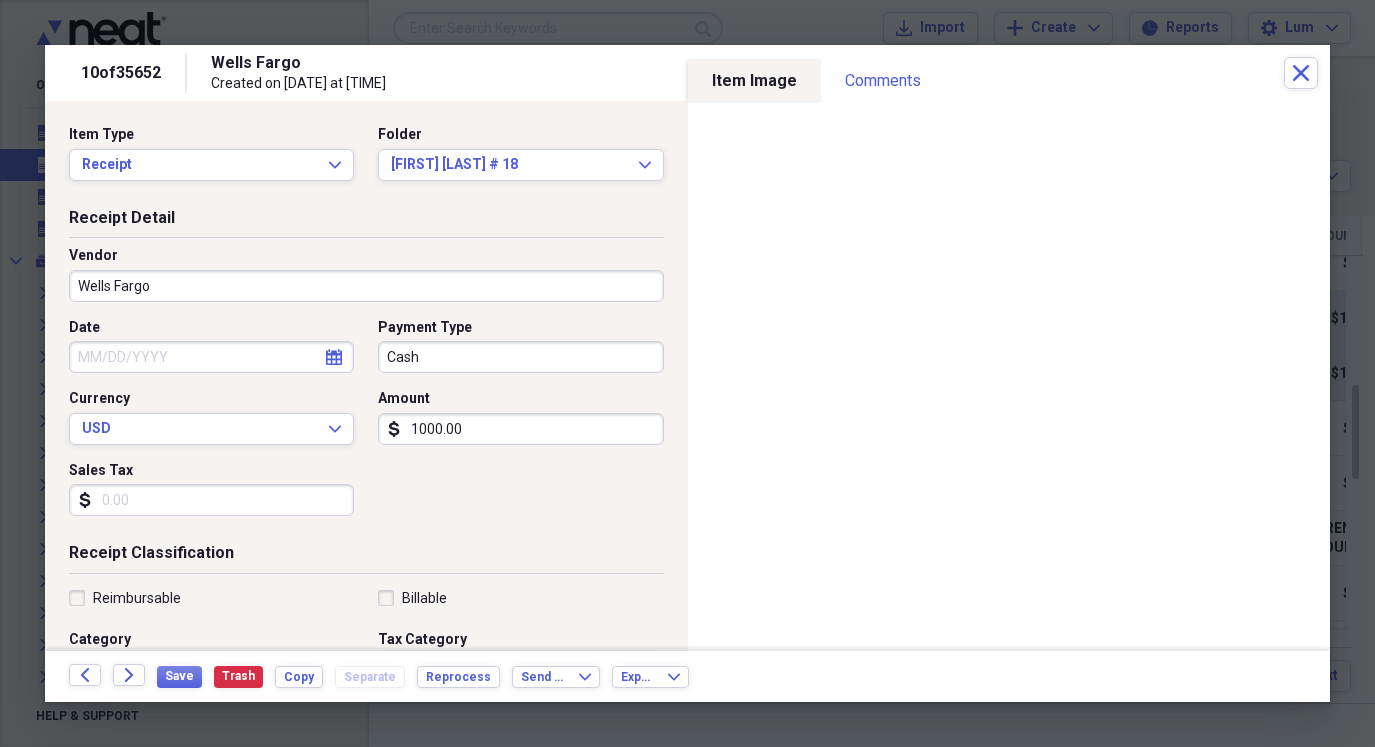 click on "Cash" at bounding box center (520, 357) 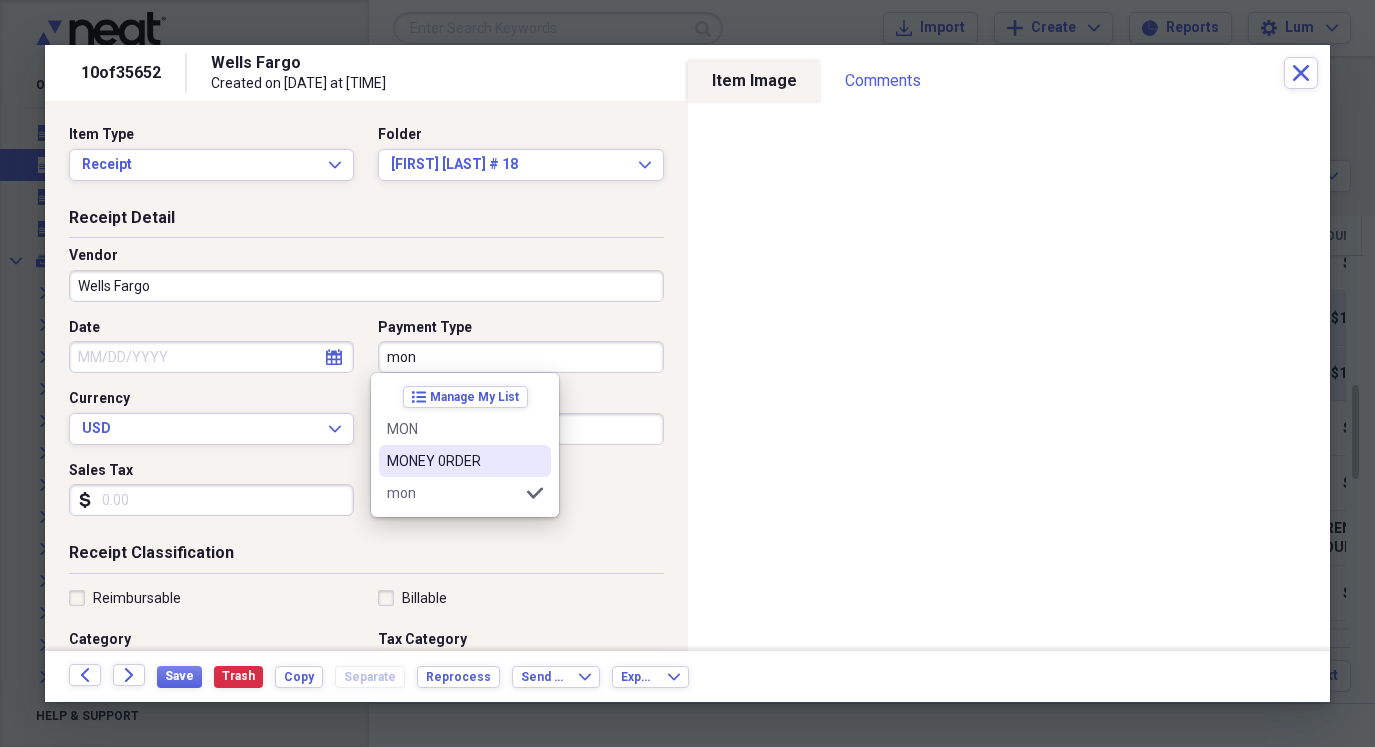 click on "MONEY 0RDER" at bounding box center (453, 461) 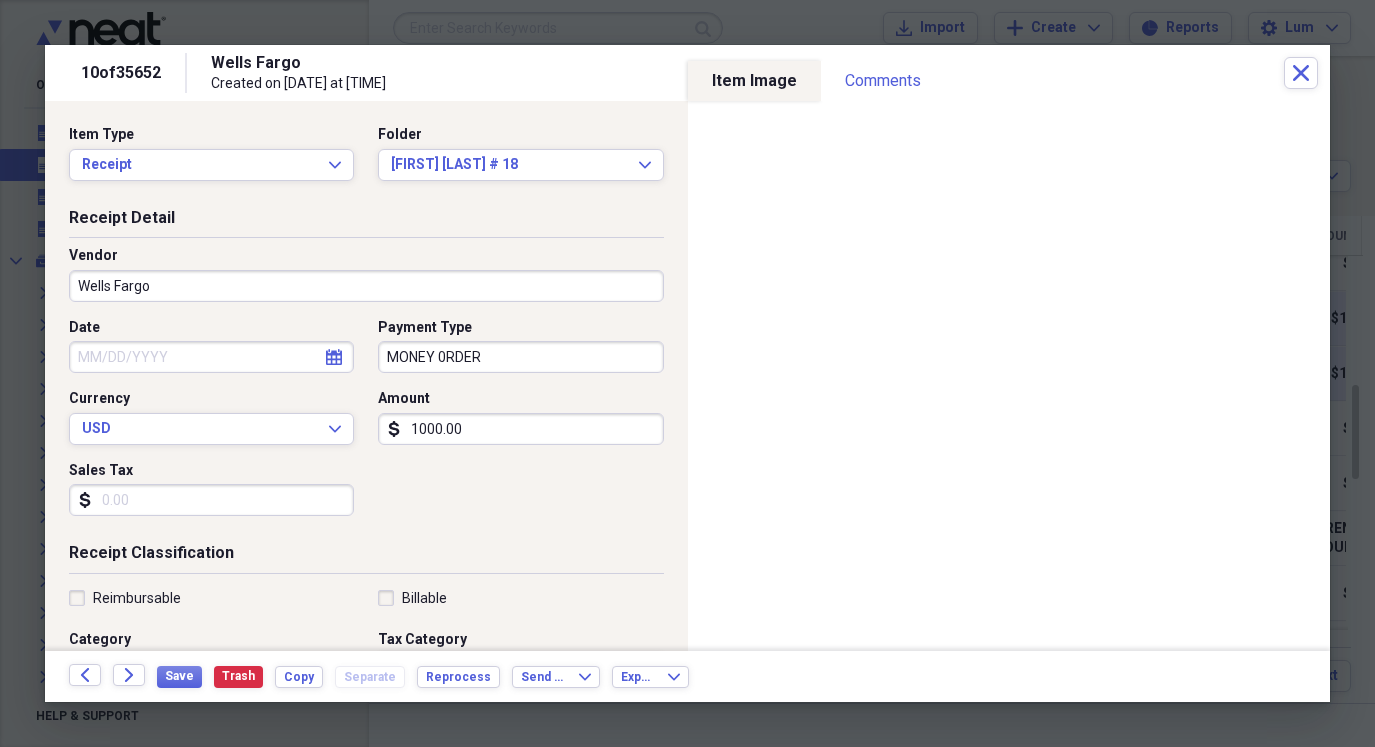 select on "7" 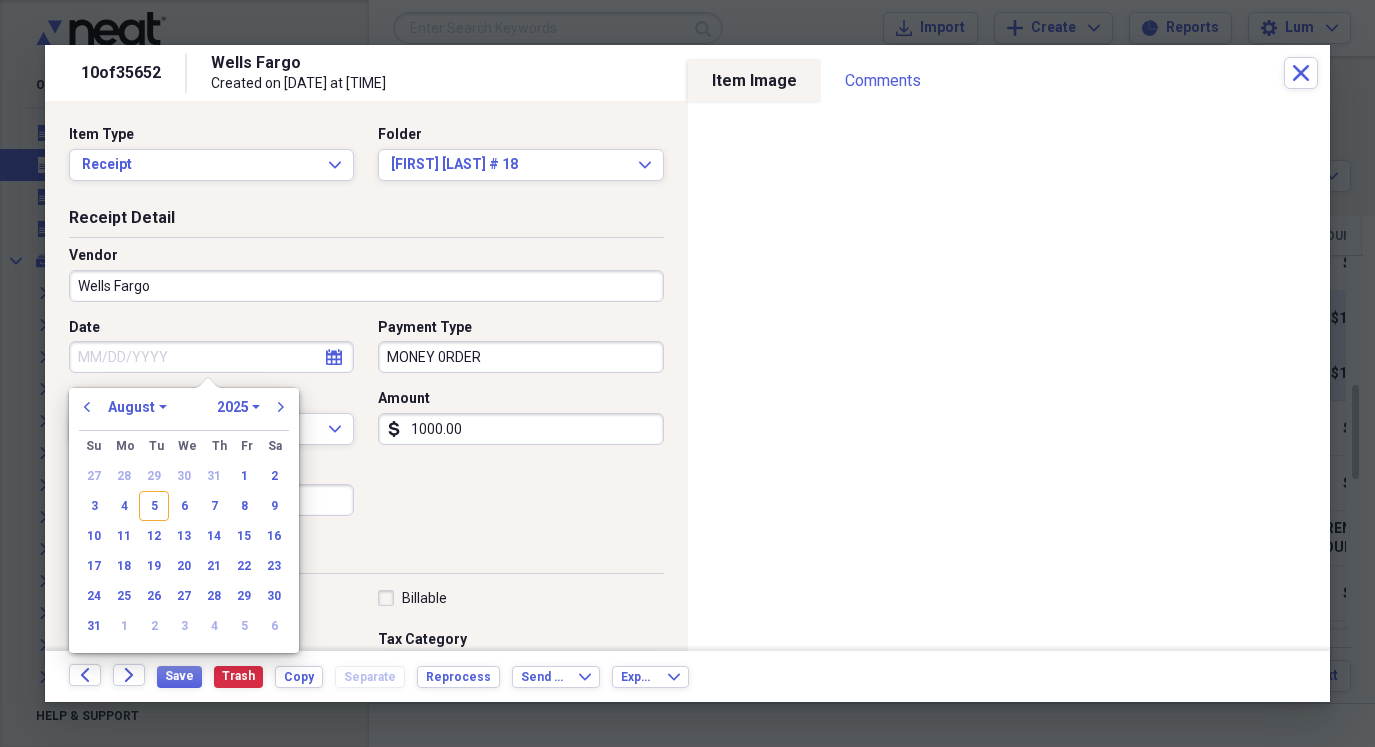 click on "Date" at bounding box center [211, 357] 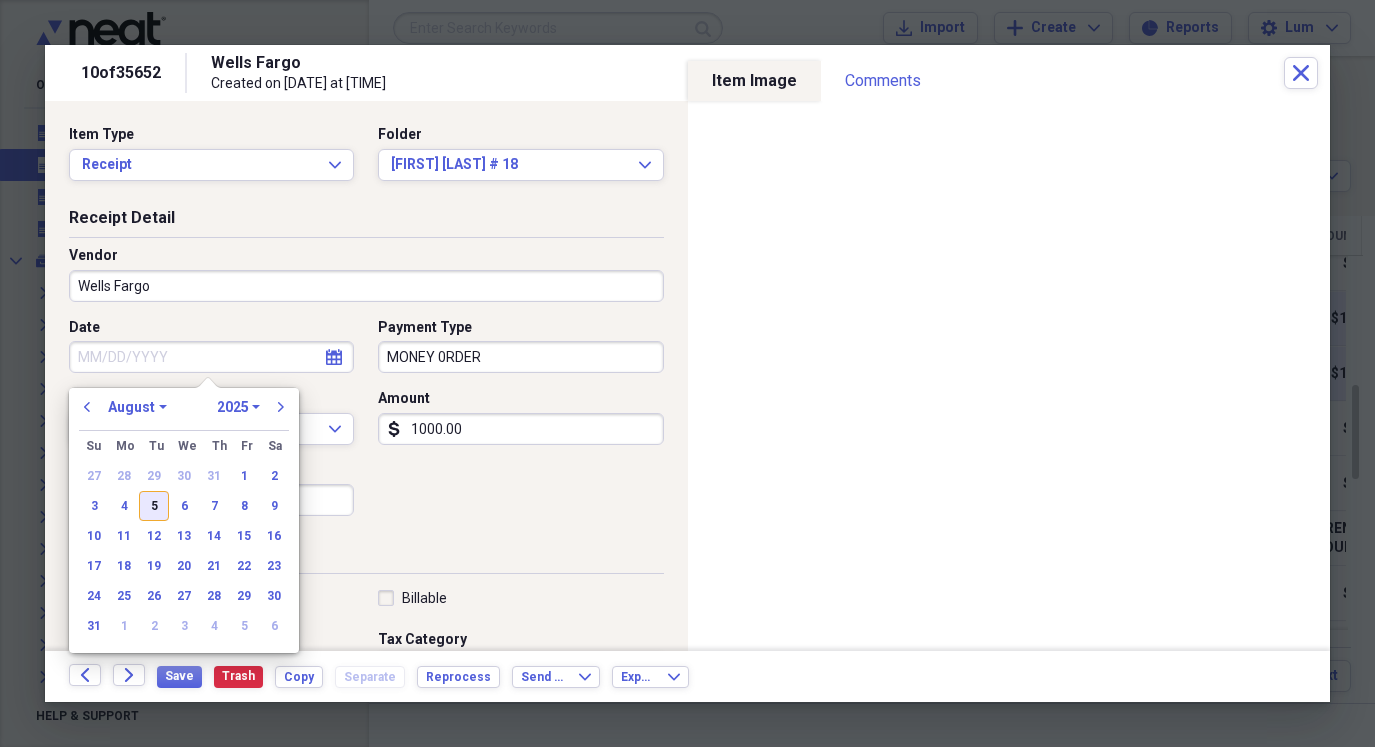 click on "5" at bounding box center (154, 506) 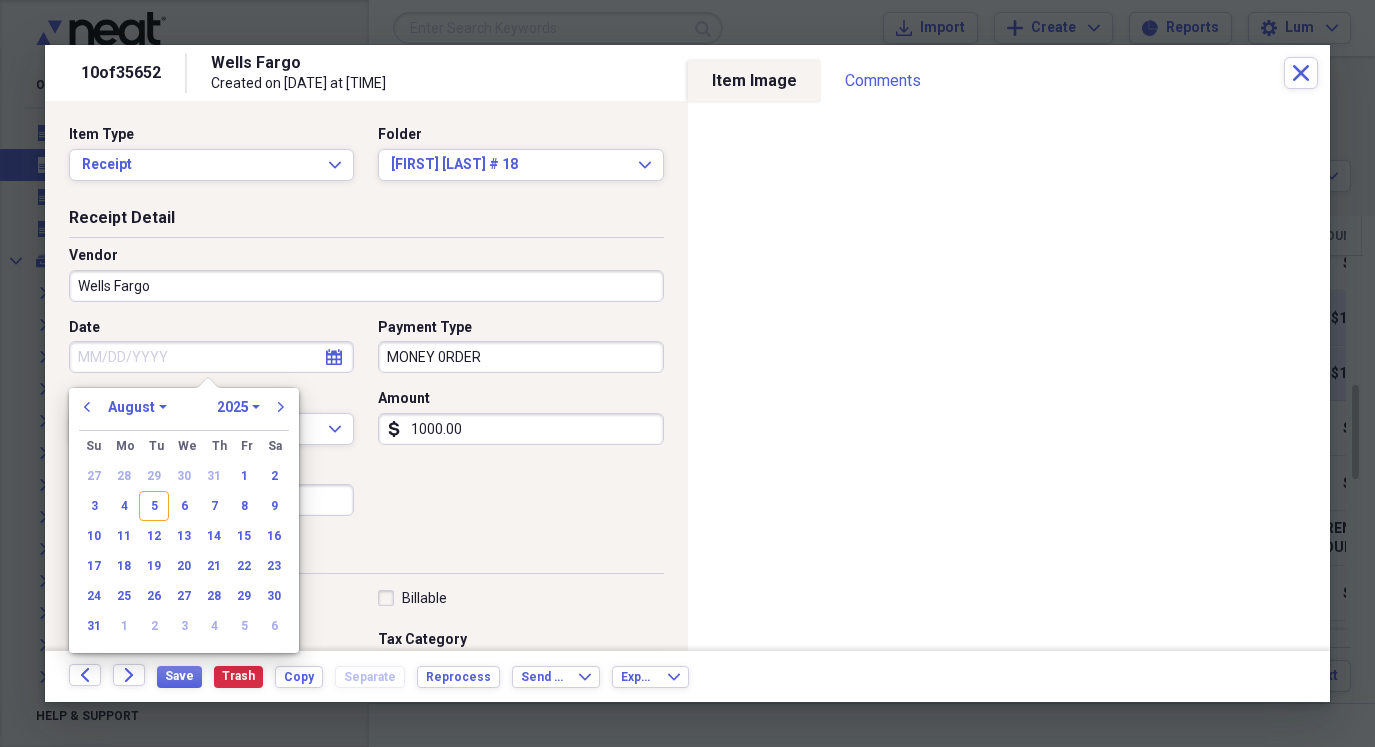 type on "08/05/2025" 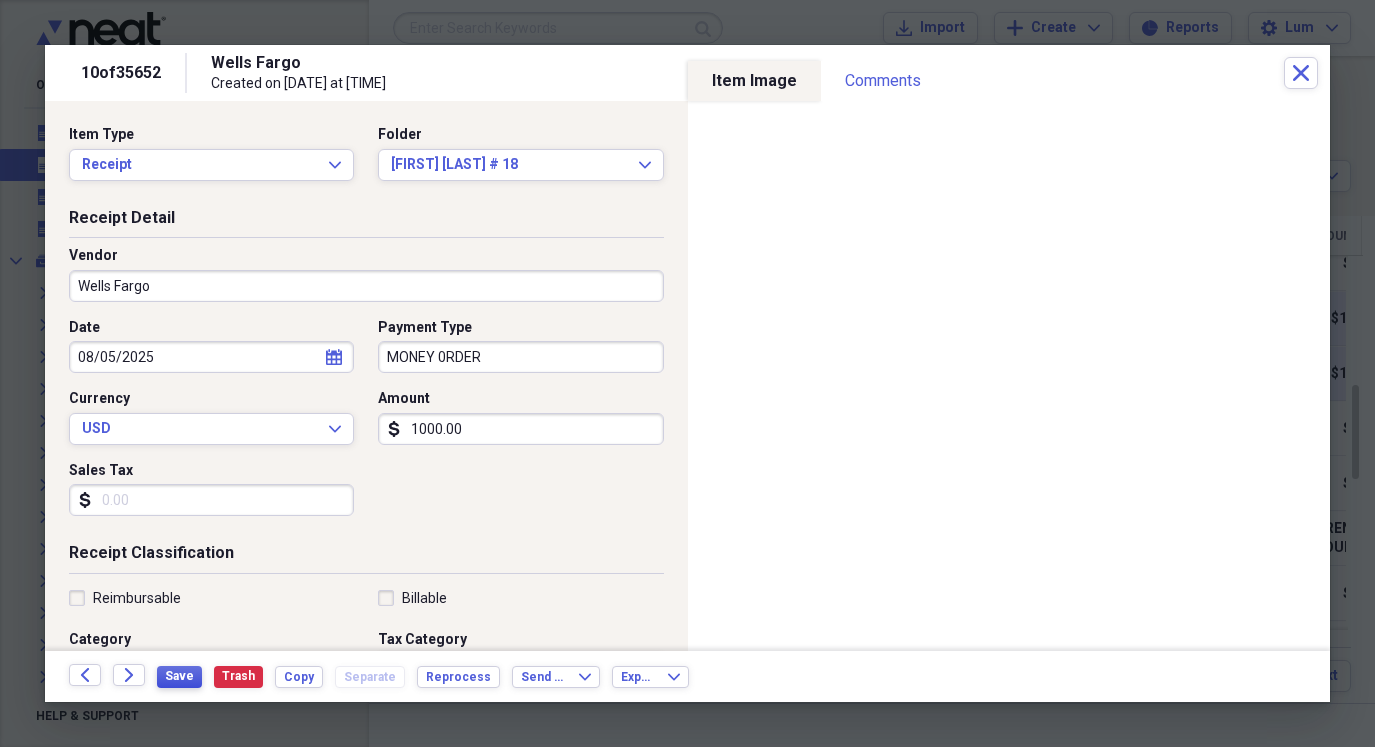 click on "Save" at bounding box center (179, 676) 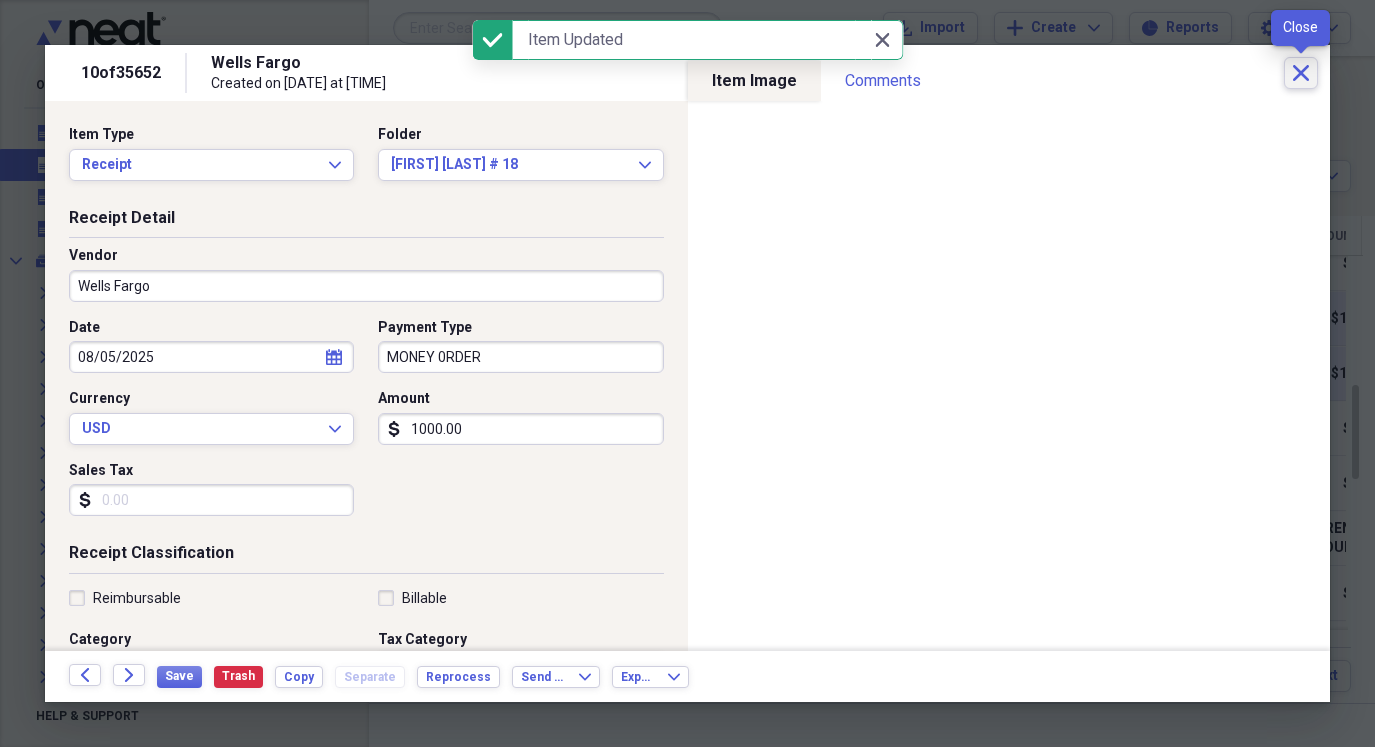 click on "Close" 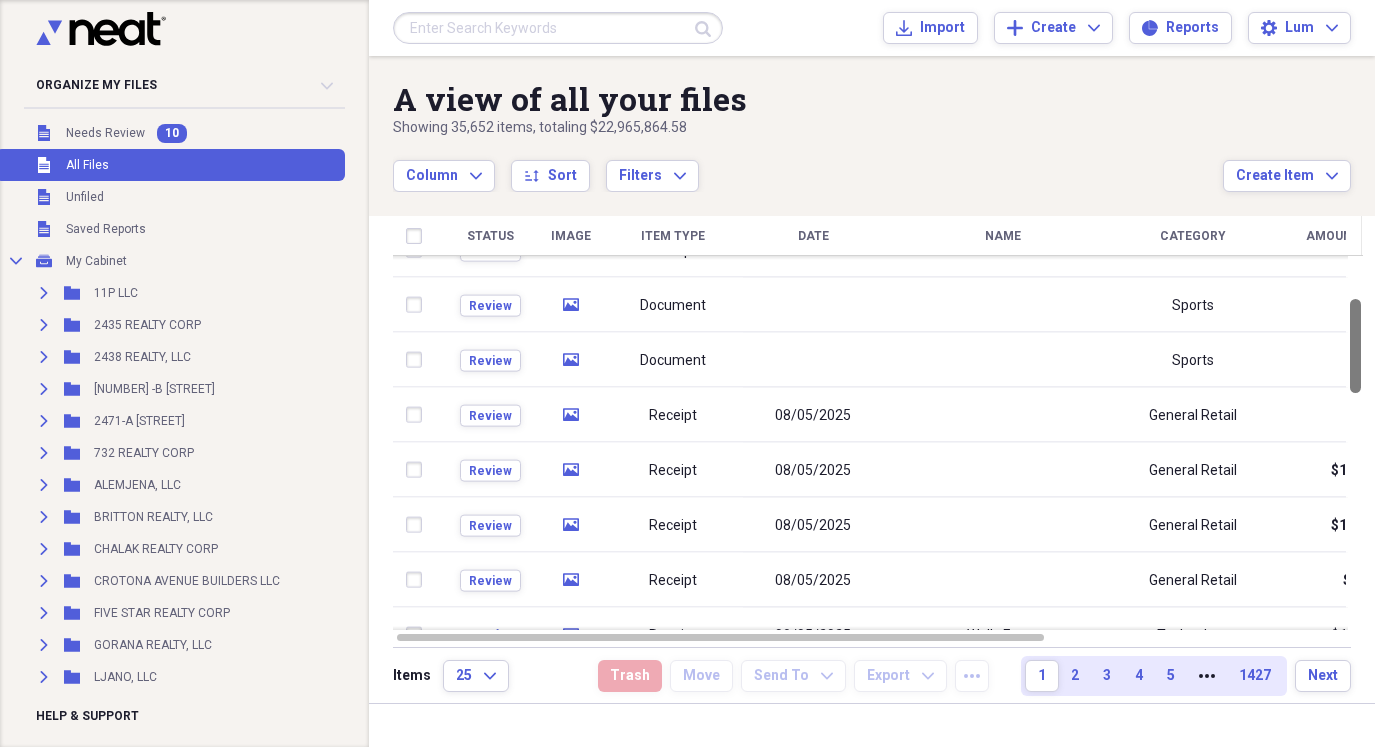 drag, startPoint x: 1366, startPoint y: 388, endPoint x: 1376, endPoint y: 302, distance: 86.579445 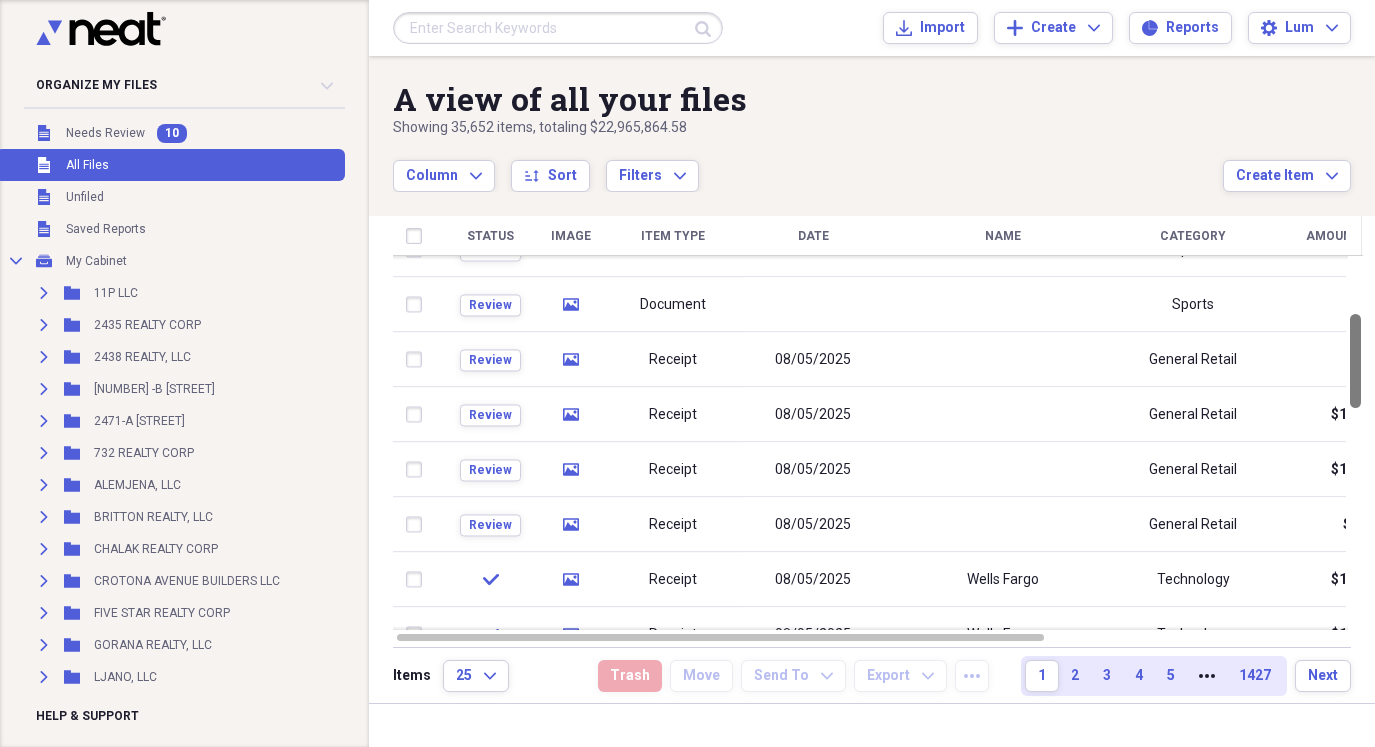 drag, startPoint x: 1367, startPoint y: 376, endPoint x: 1362, endPoint y: 391, distance: 15.811388 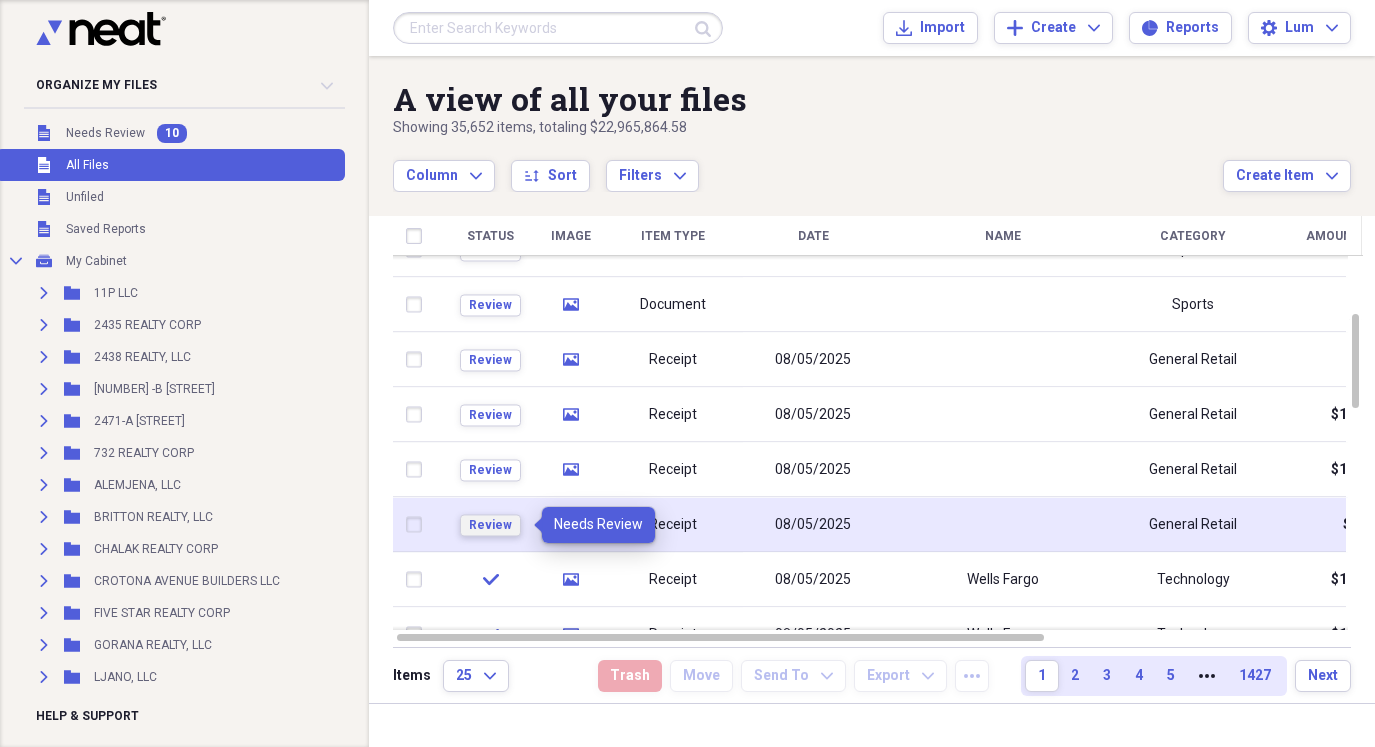 click on "Review" at bounding box center [490, 525] 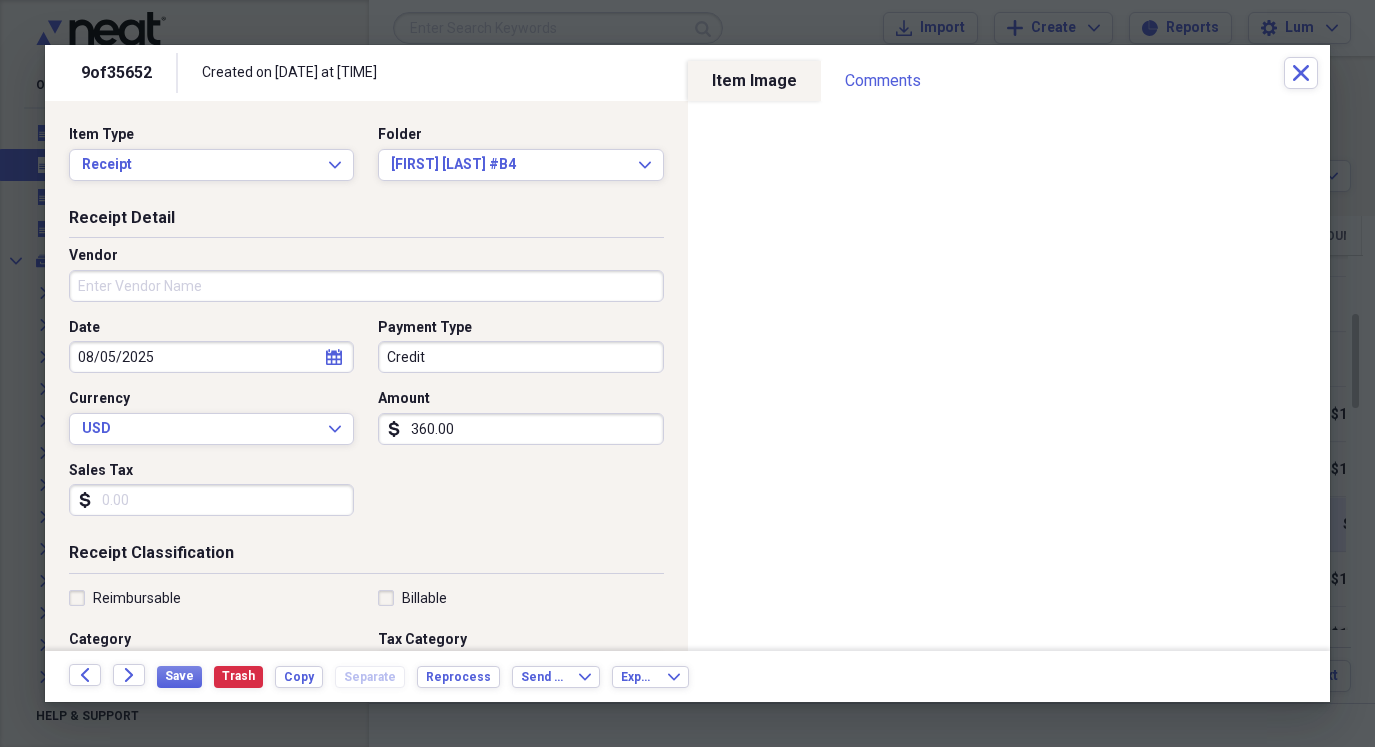 drag, startPoint x: 445, startPoint y: 350, endPoint x: 456, endPoint y: 346, distance: 11.7046995 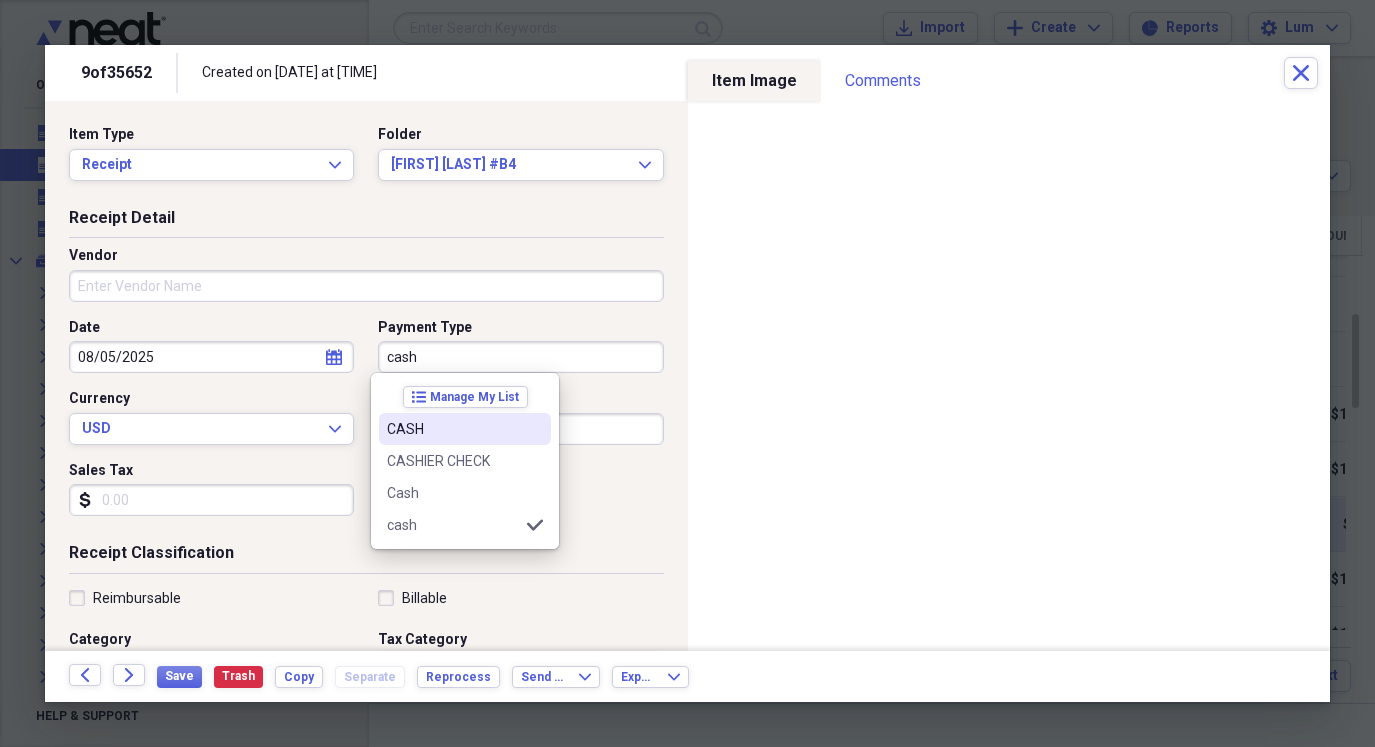 click on "CASH" at bounding box center (453, 429) 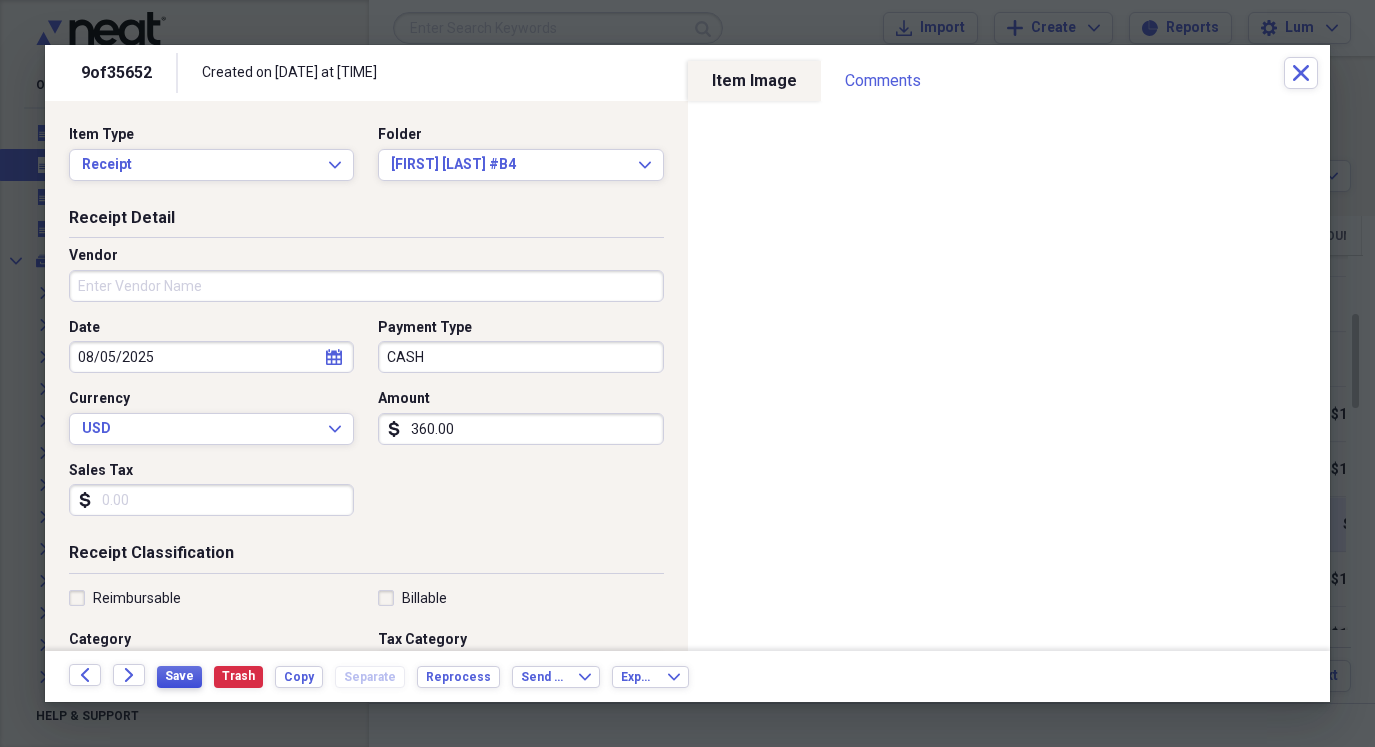 click on "Save" at bounding box center (179, 676) 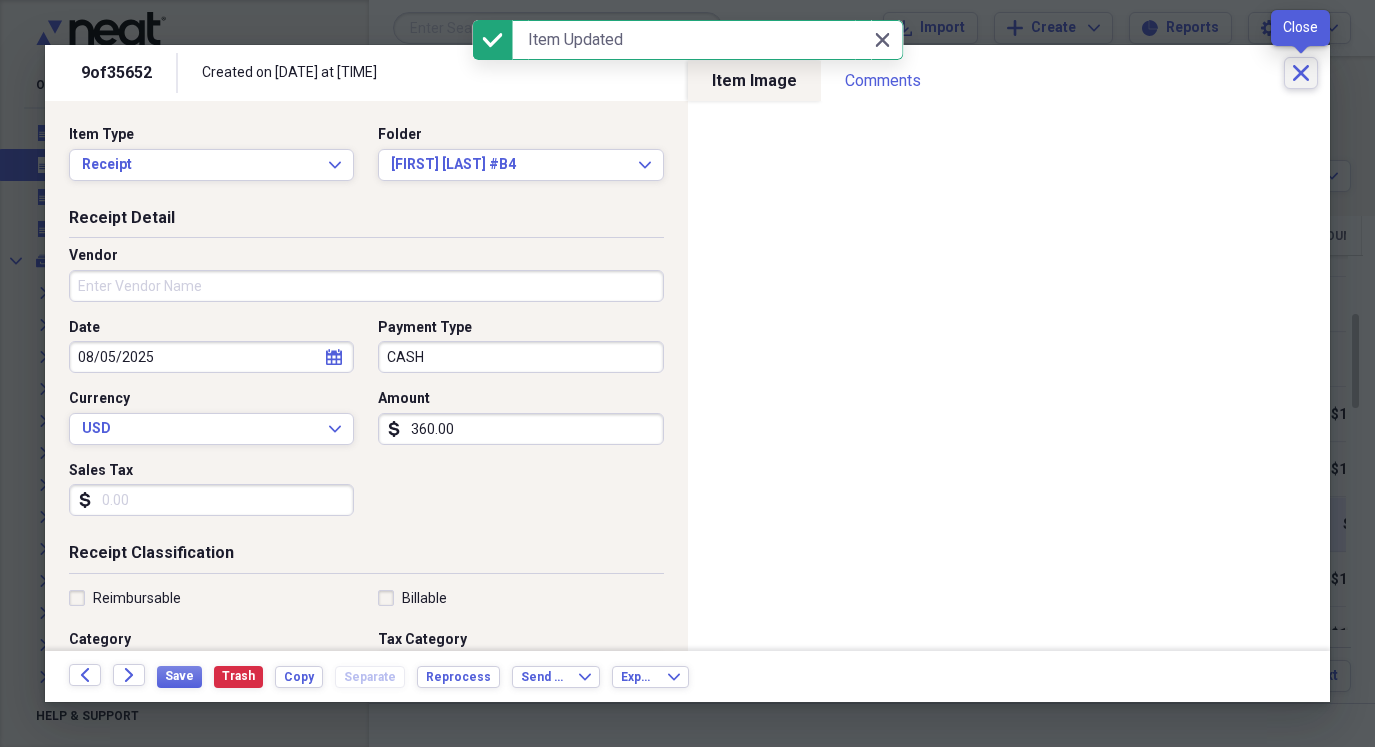 click on "Close" 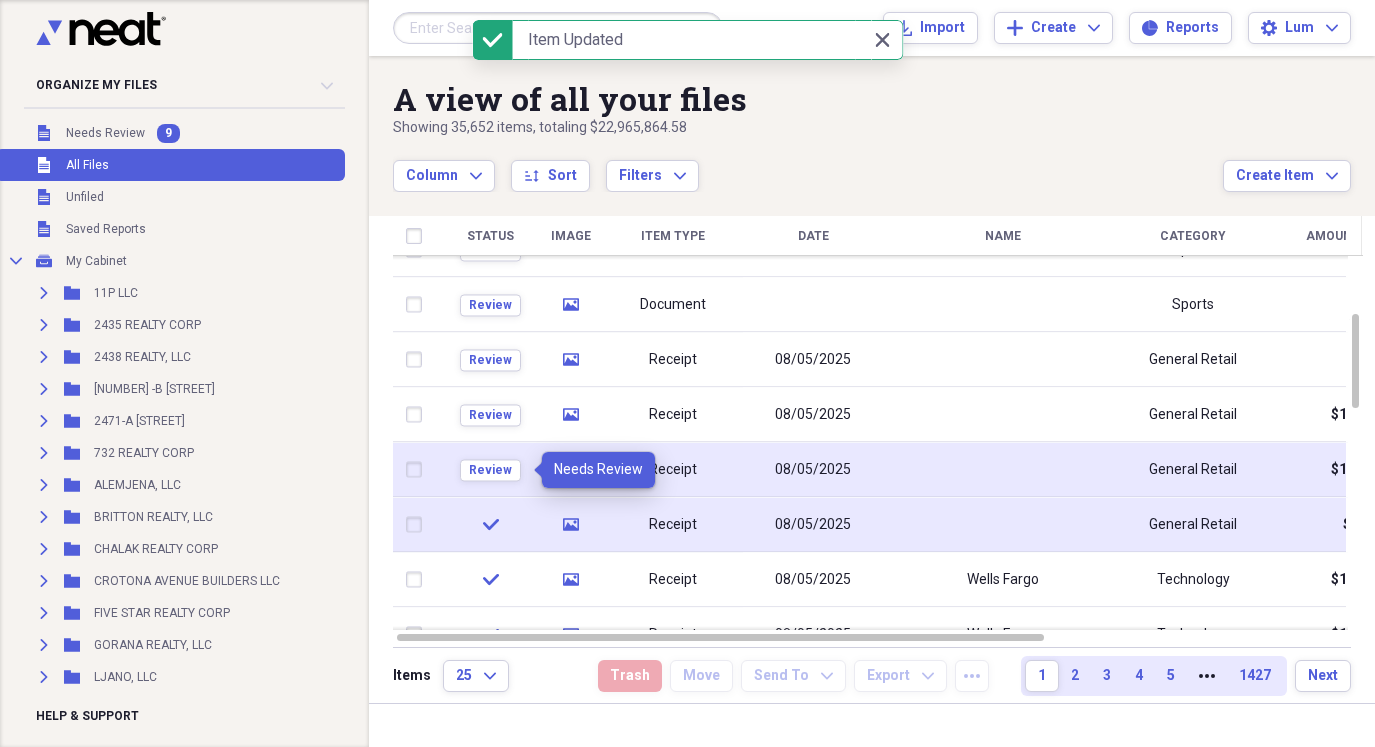 click on "Review" at bounding box center (490, 469) 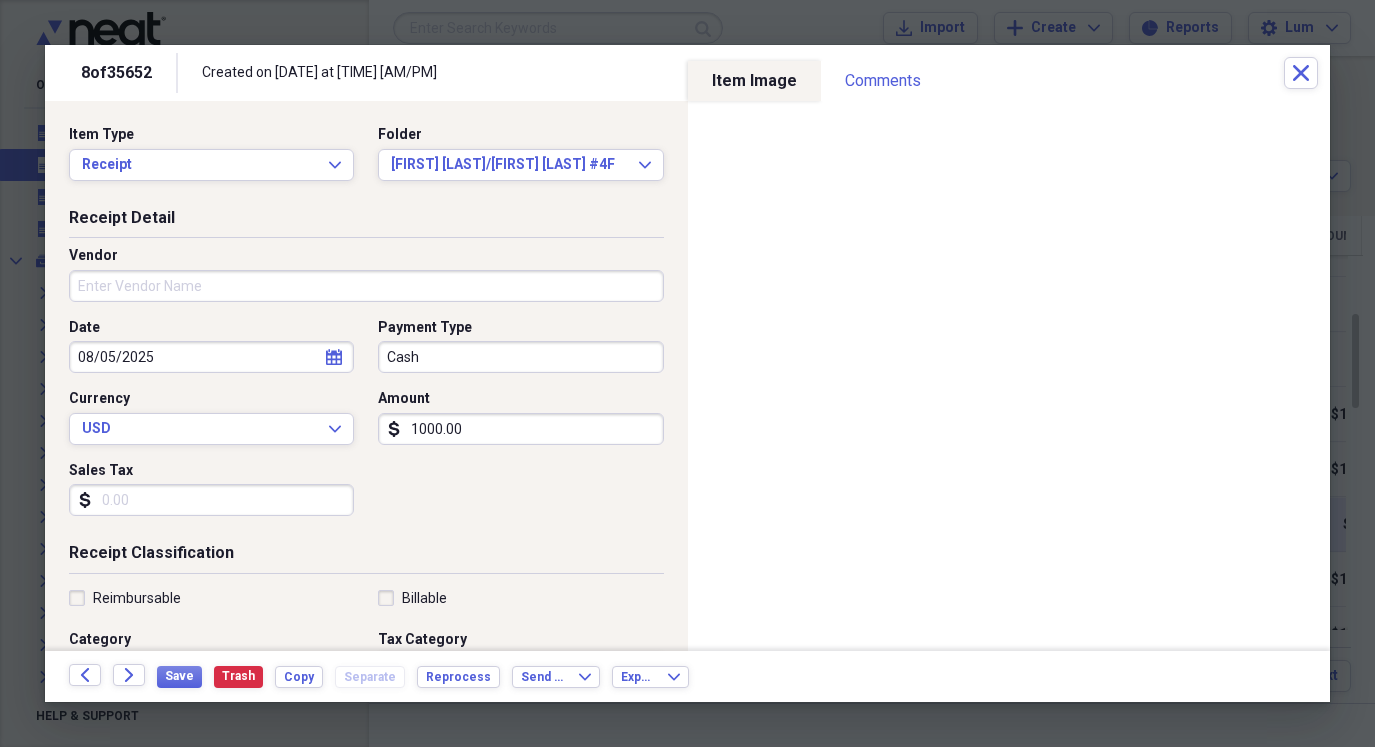 click on "Payment Type" at bounding box center [520, 328] 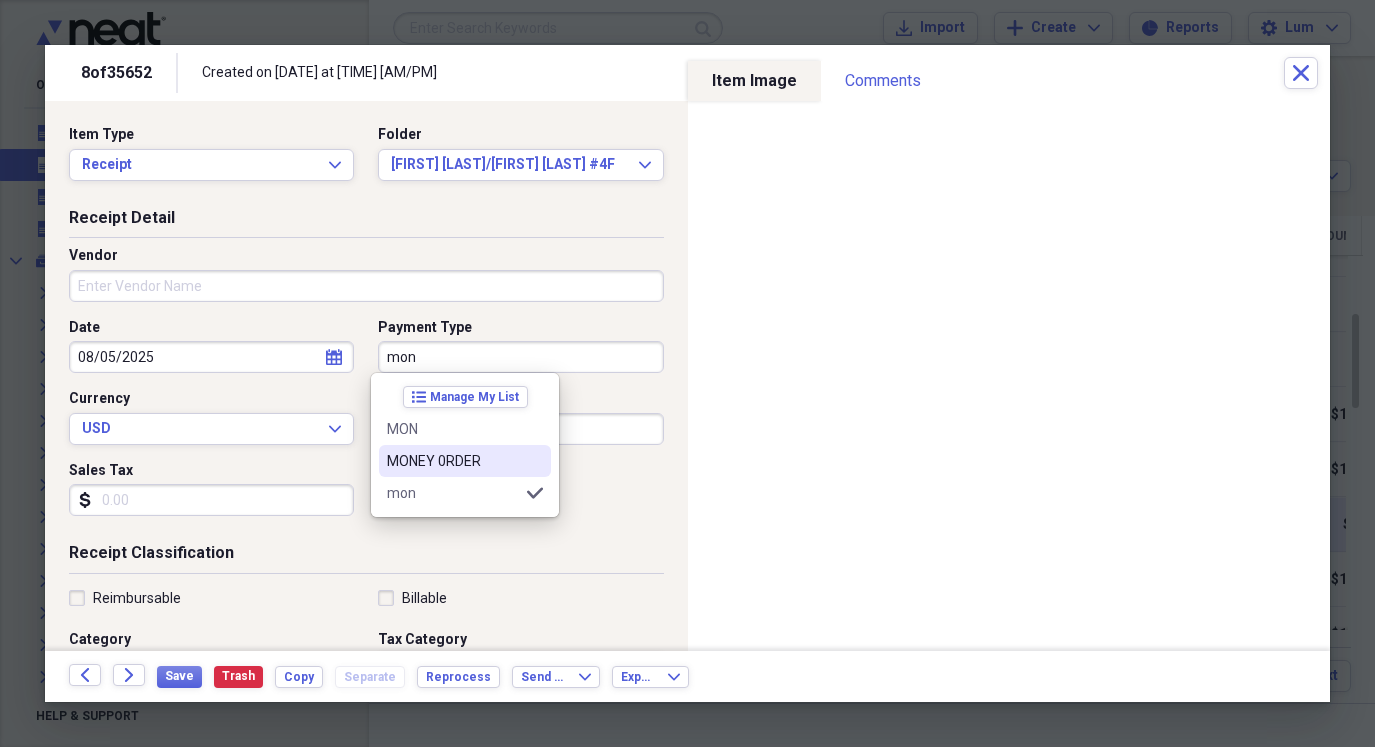 click on "MONEY 0RDER" at bounding box center [453, 461] 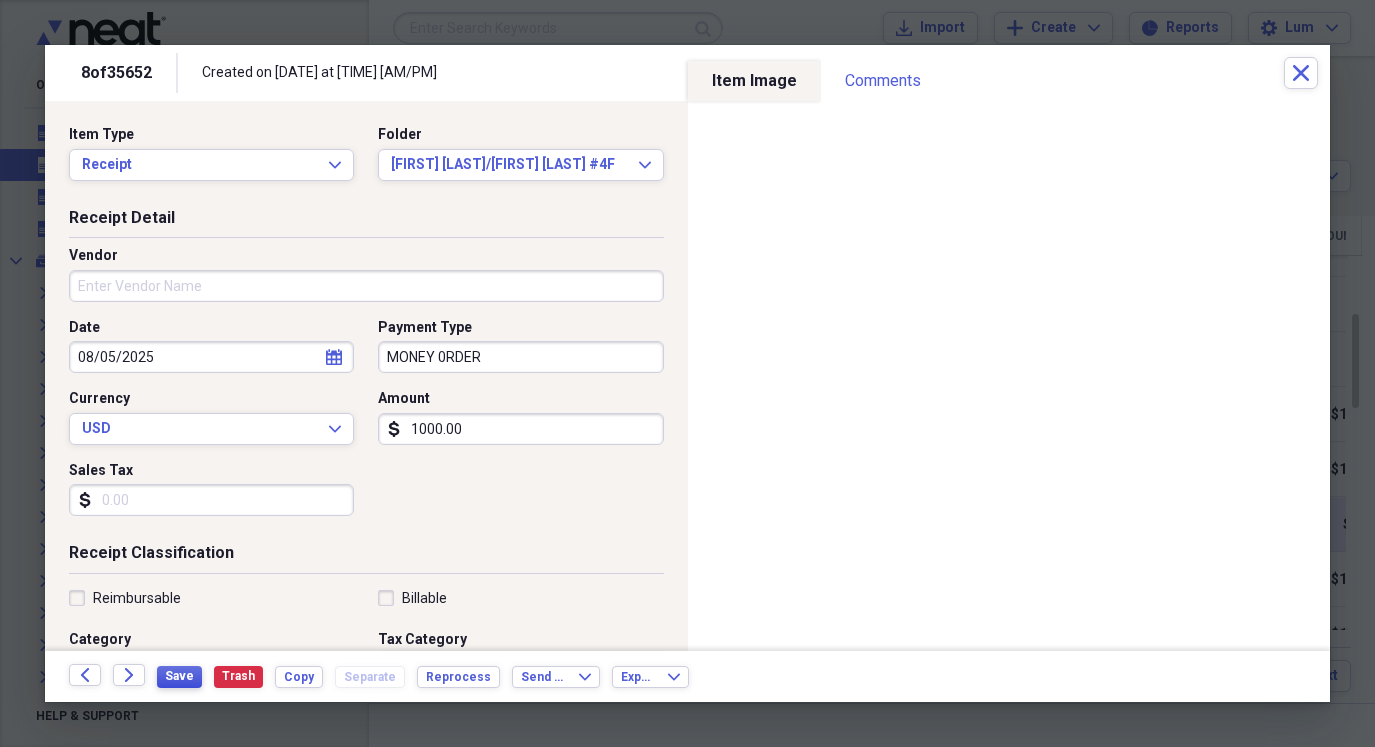 click on "Save" at bounding box center (179, 676) 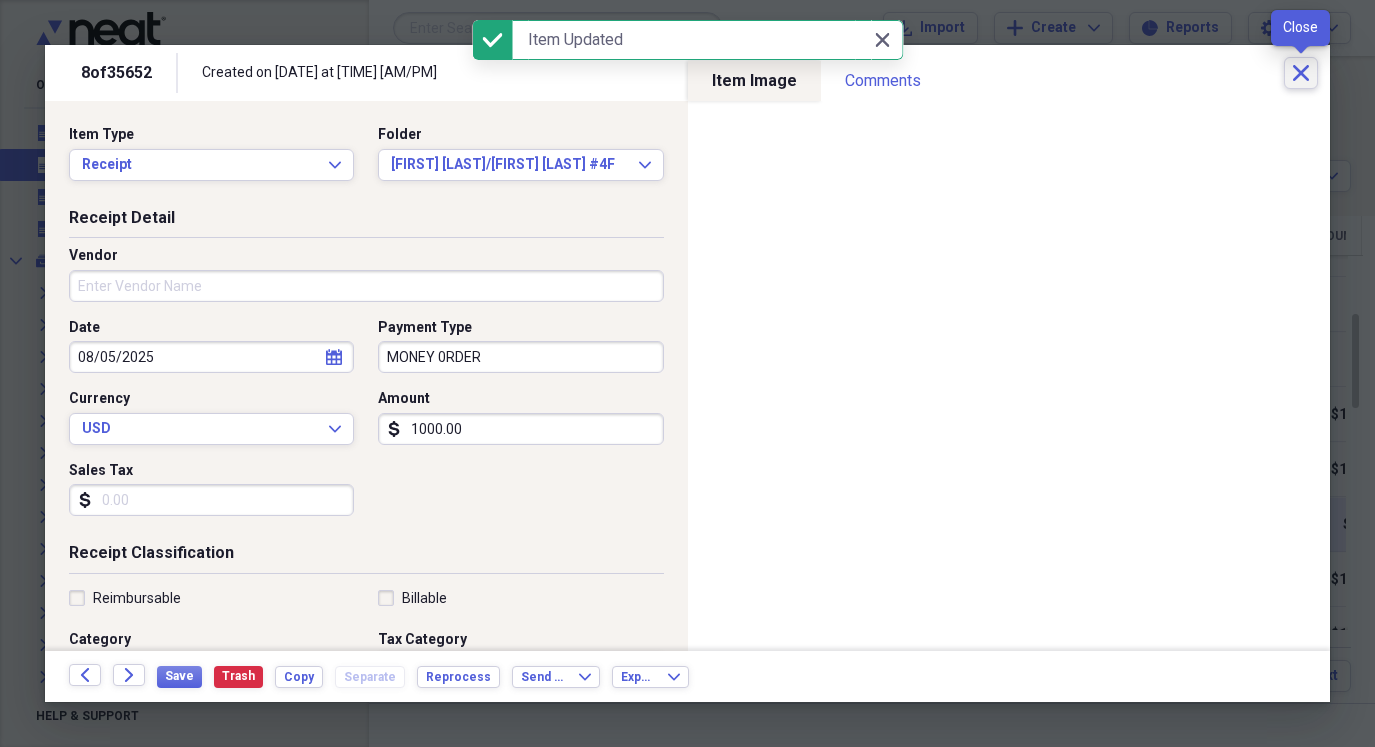 click 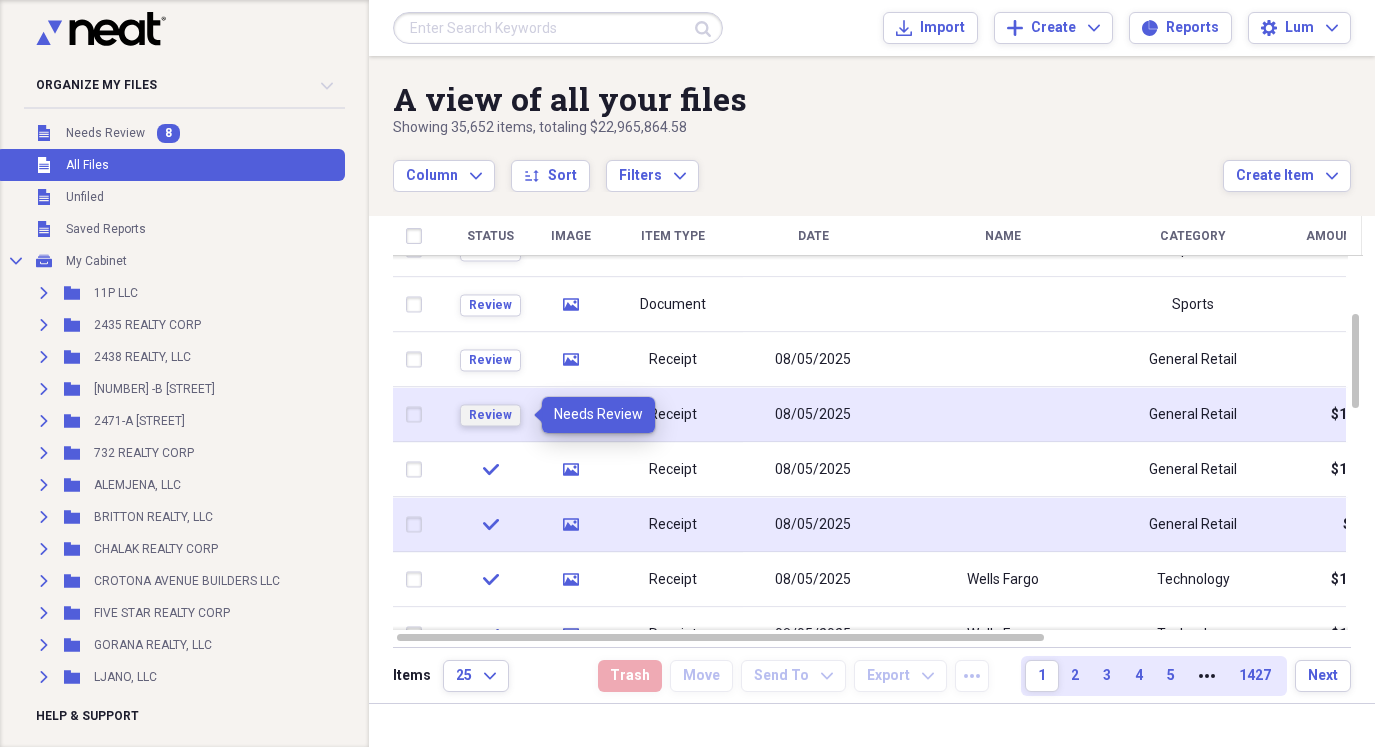 click on "Review" at bounding box center [490, 416] 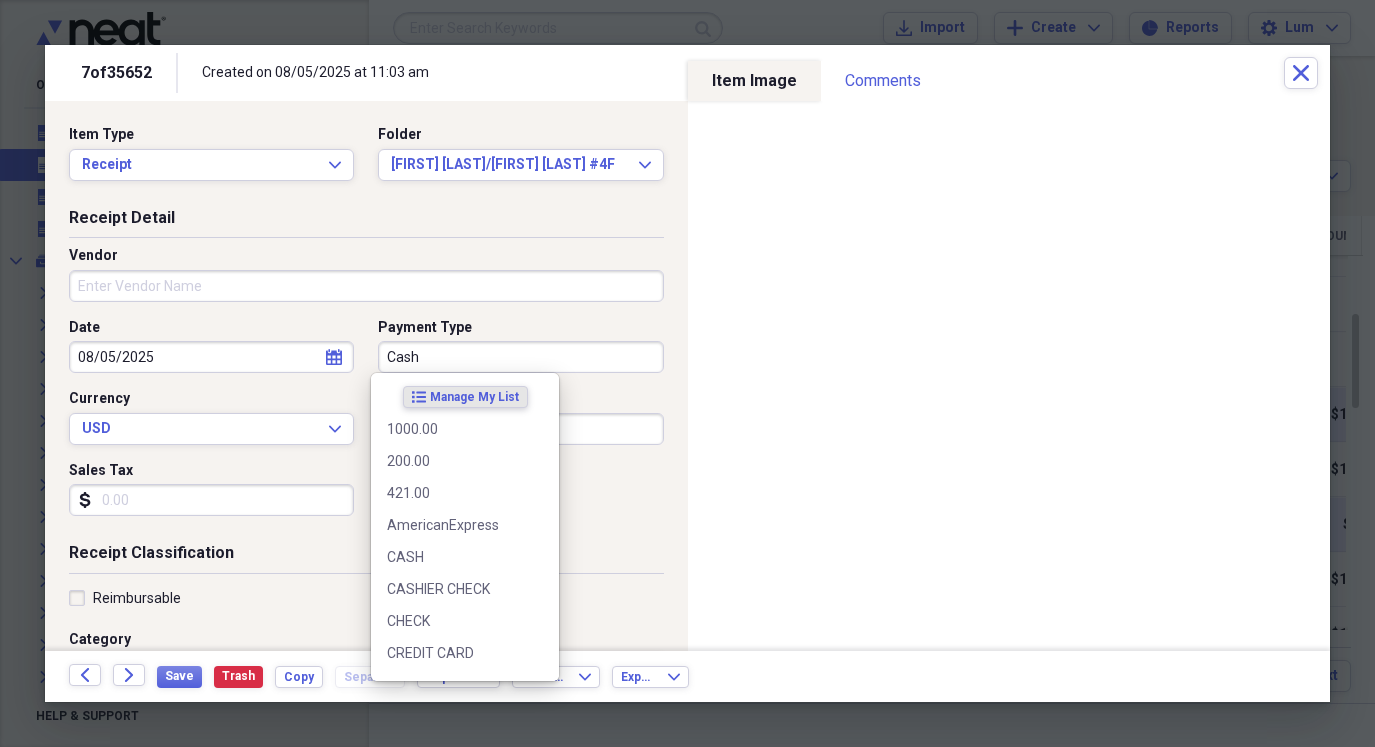 click on "Cash" at bounding box center (520, 357) 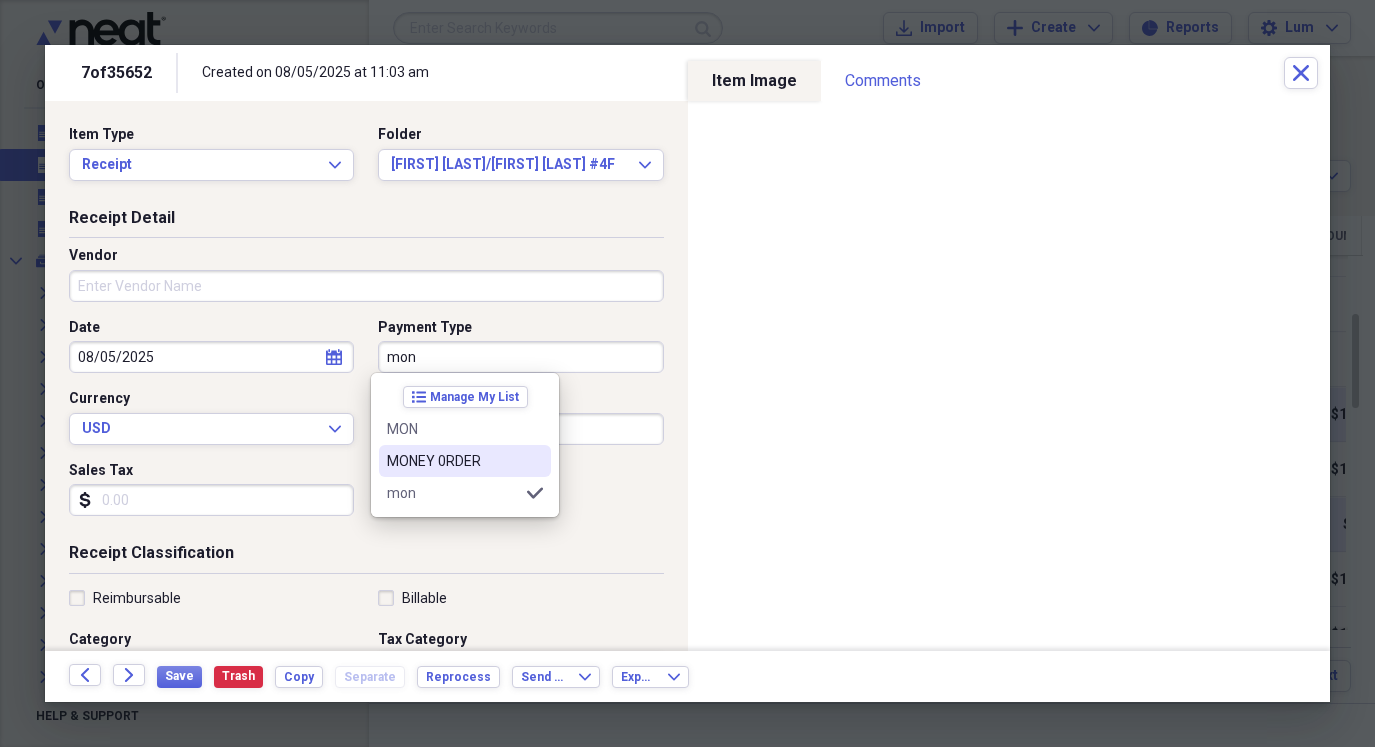 click on "MONEY 0RDER" at bounding box center (465, 461) 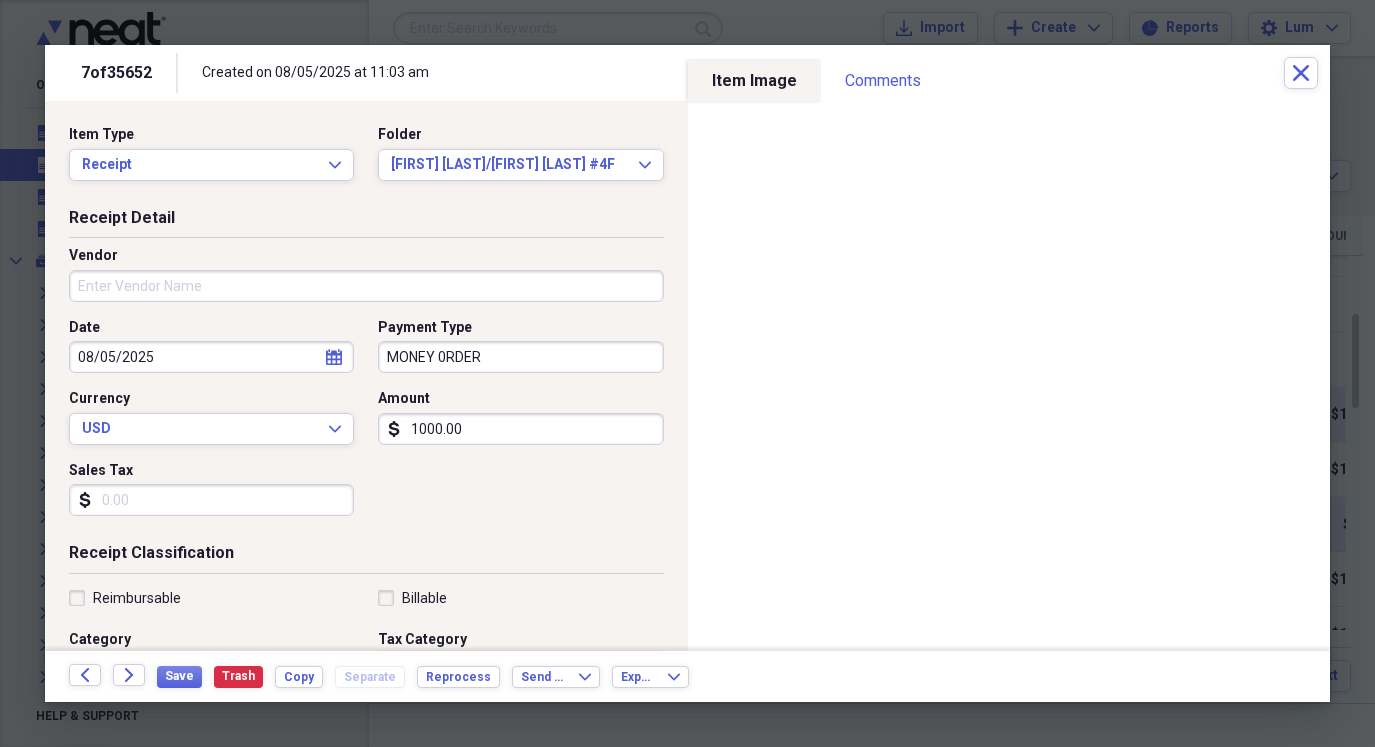 click on "1000.00" at bounding box center [520, 429] 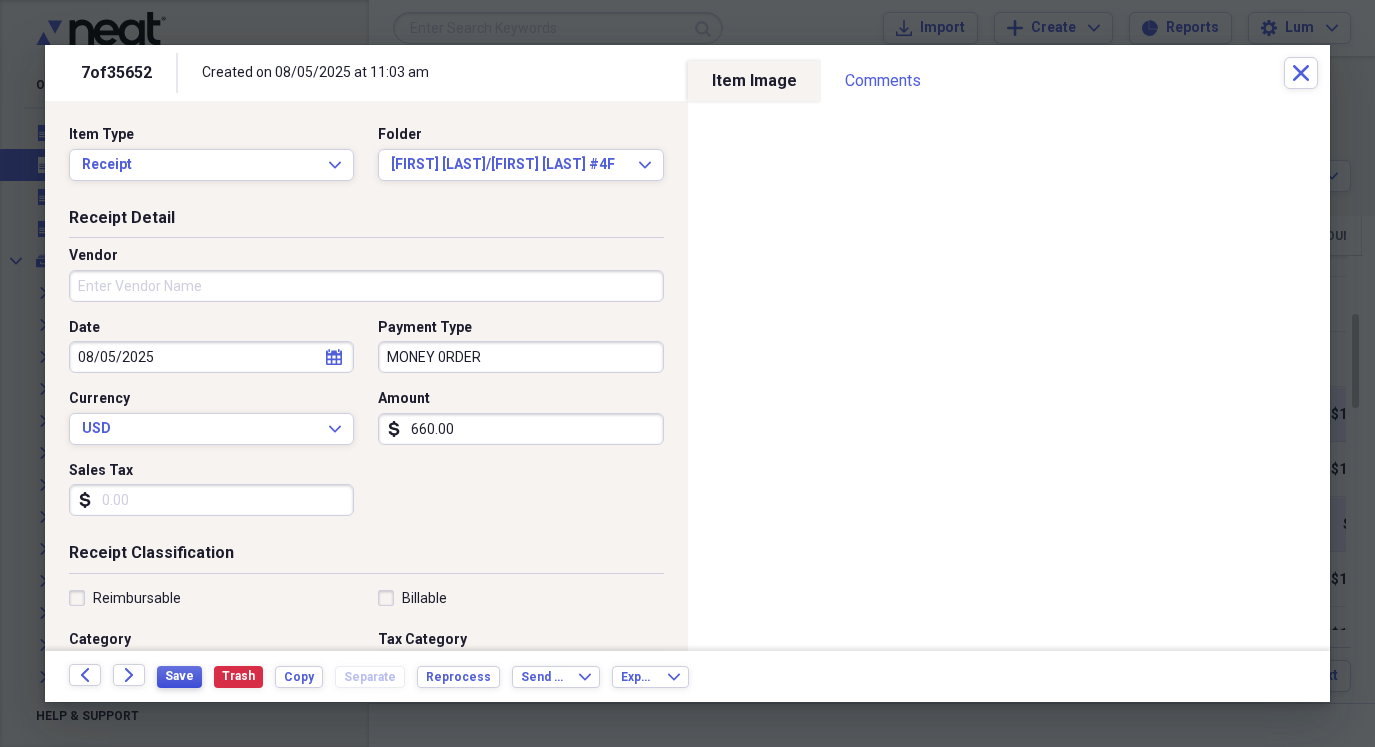 type on "660.00" 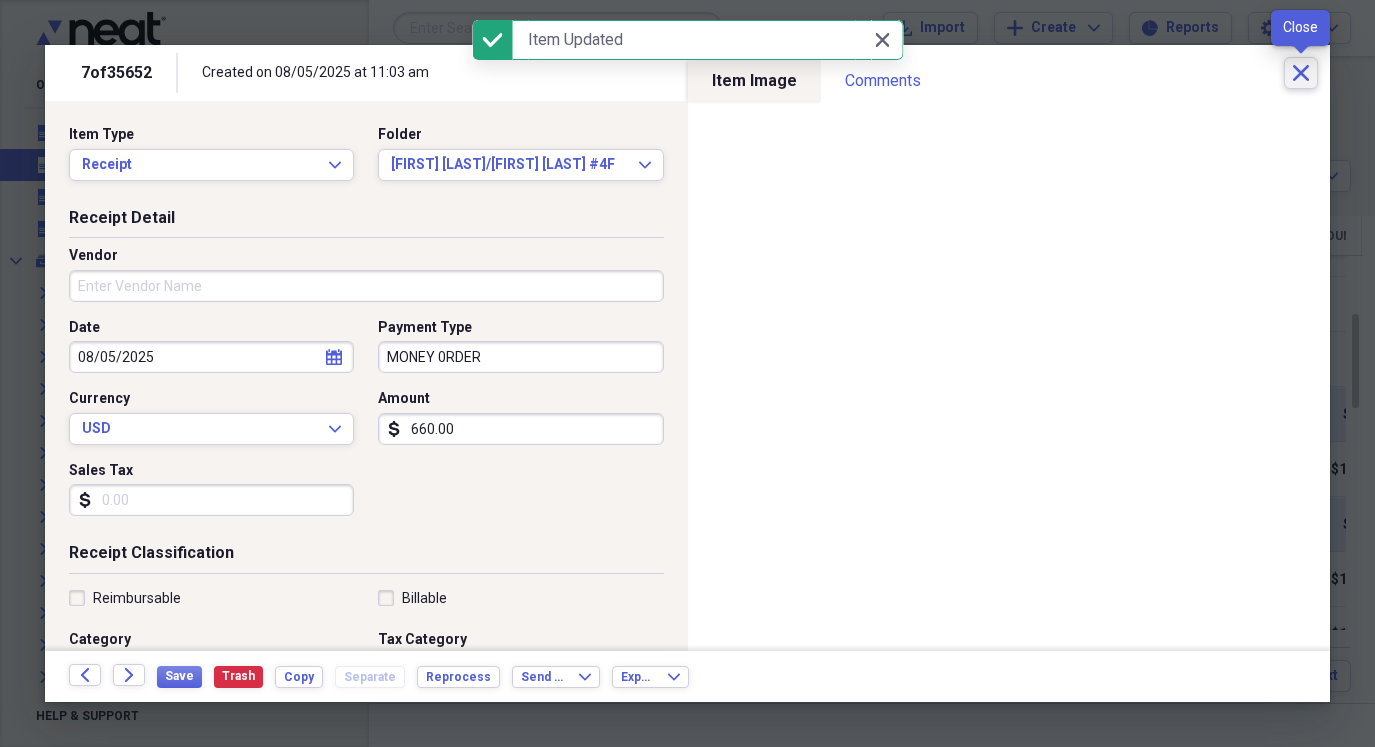 click on "Close" 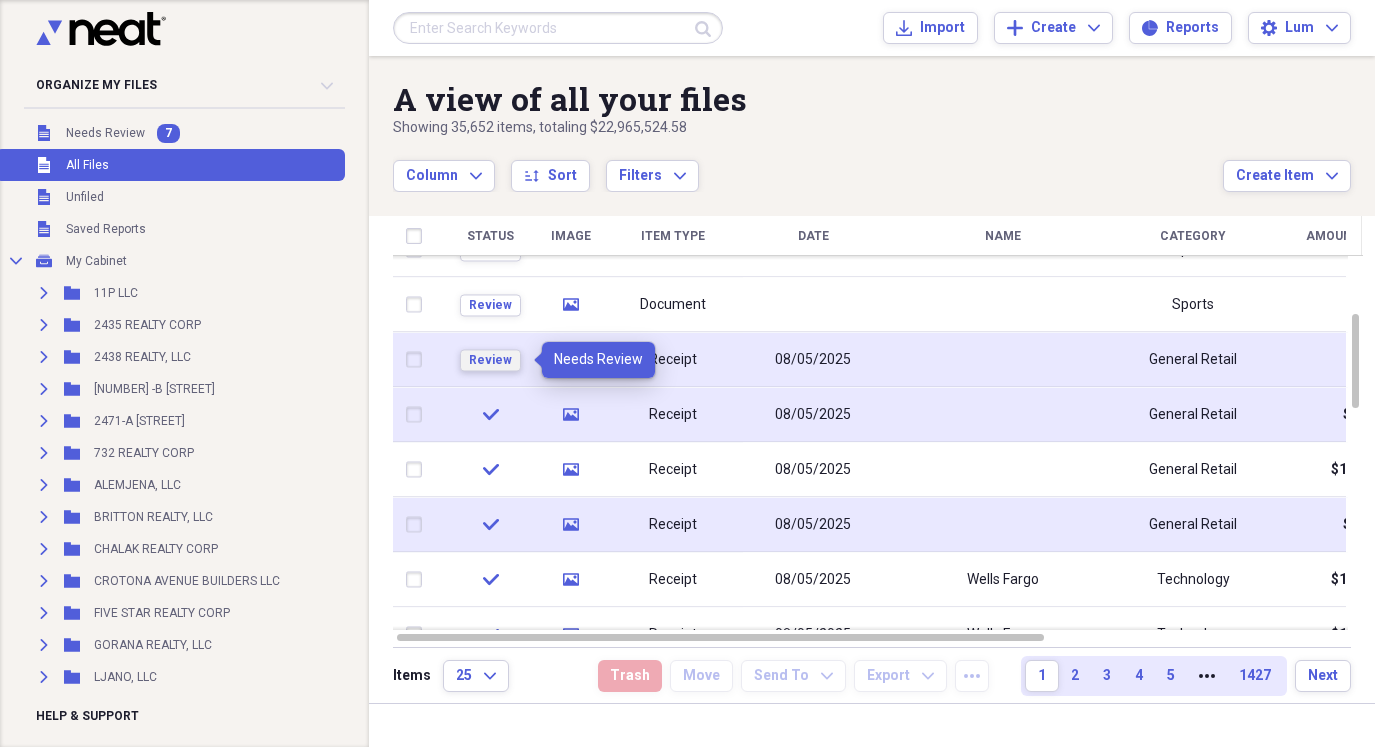 click on "Review" at bounding box center (490, 360) 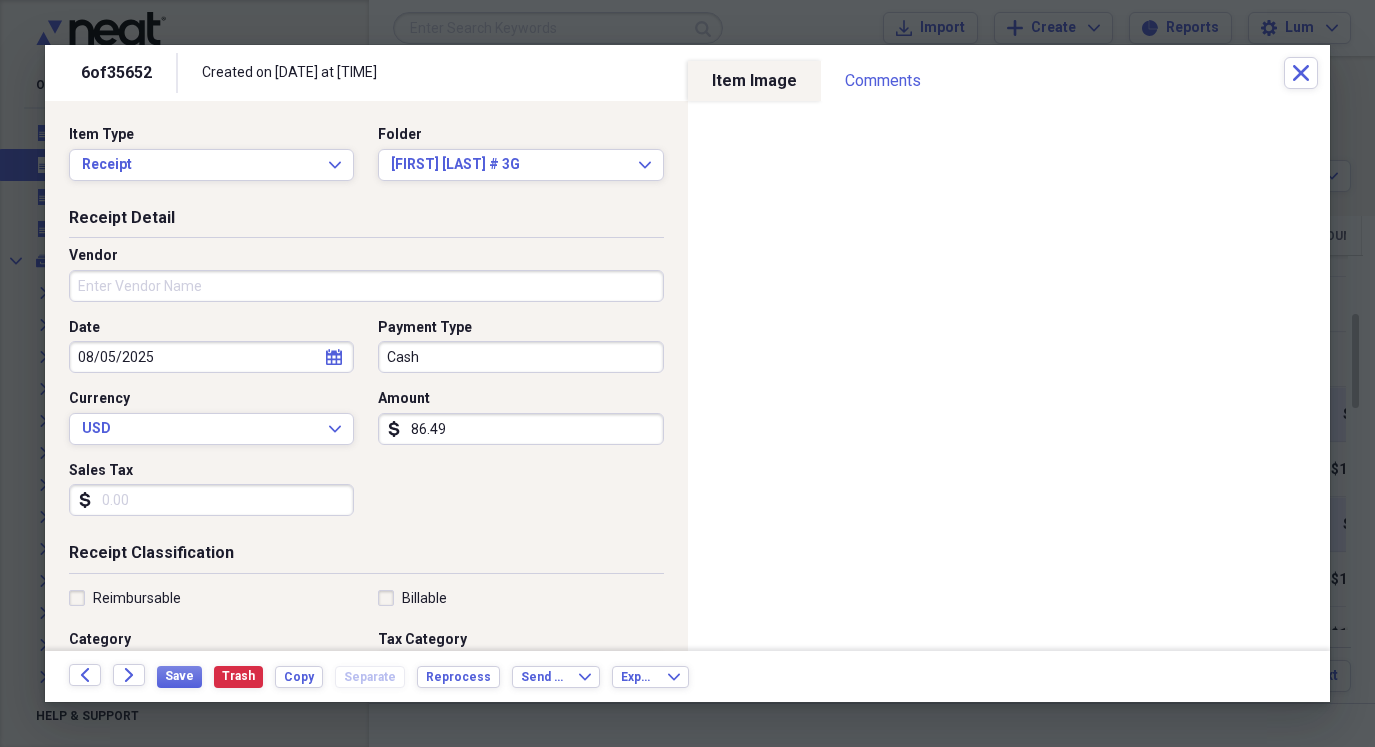click on "Date [DATE] calendar Calendar Payment Type Cash Currency USD Expand Amount dollar-sign [AMOUNT] Sales Tax dollar-sign" at bounding box center (366, 425) 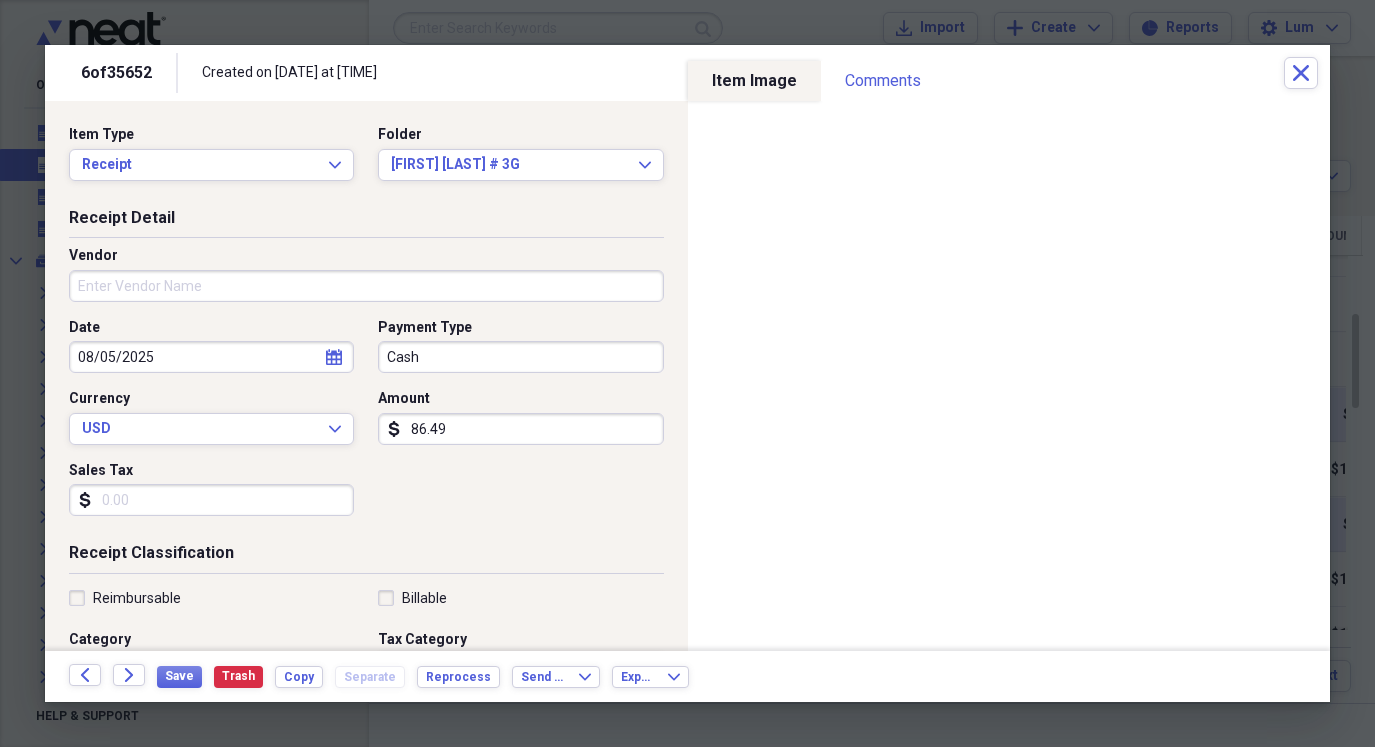 click on "86.49" at bounding box center [520, 429] 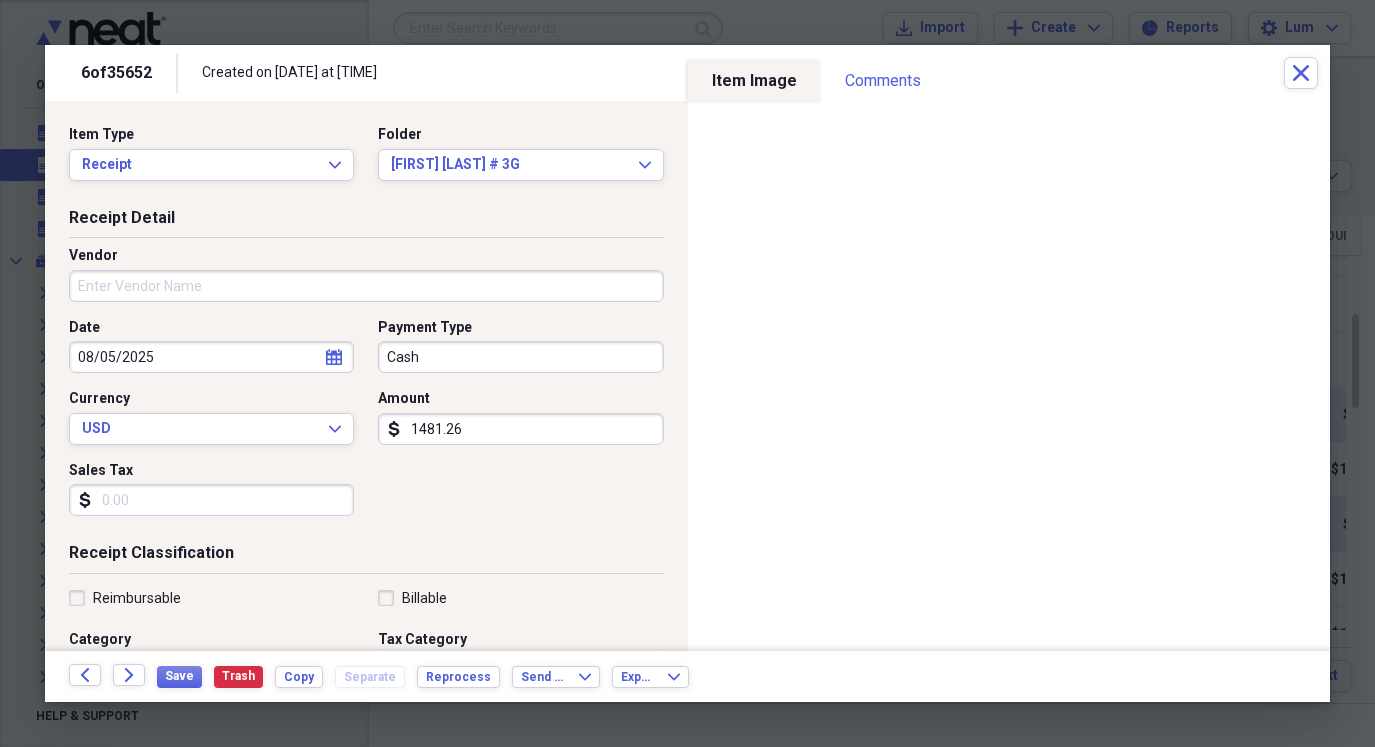 type on "1481.26" 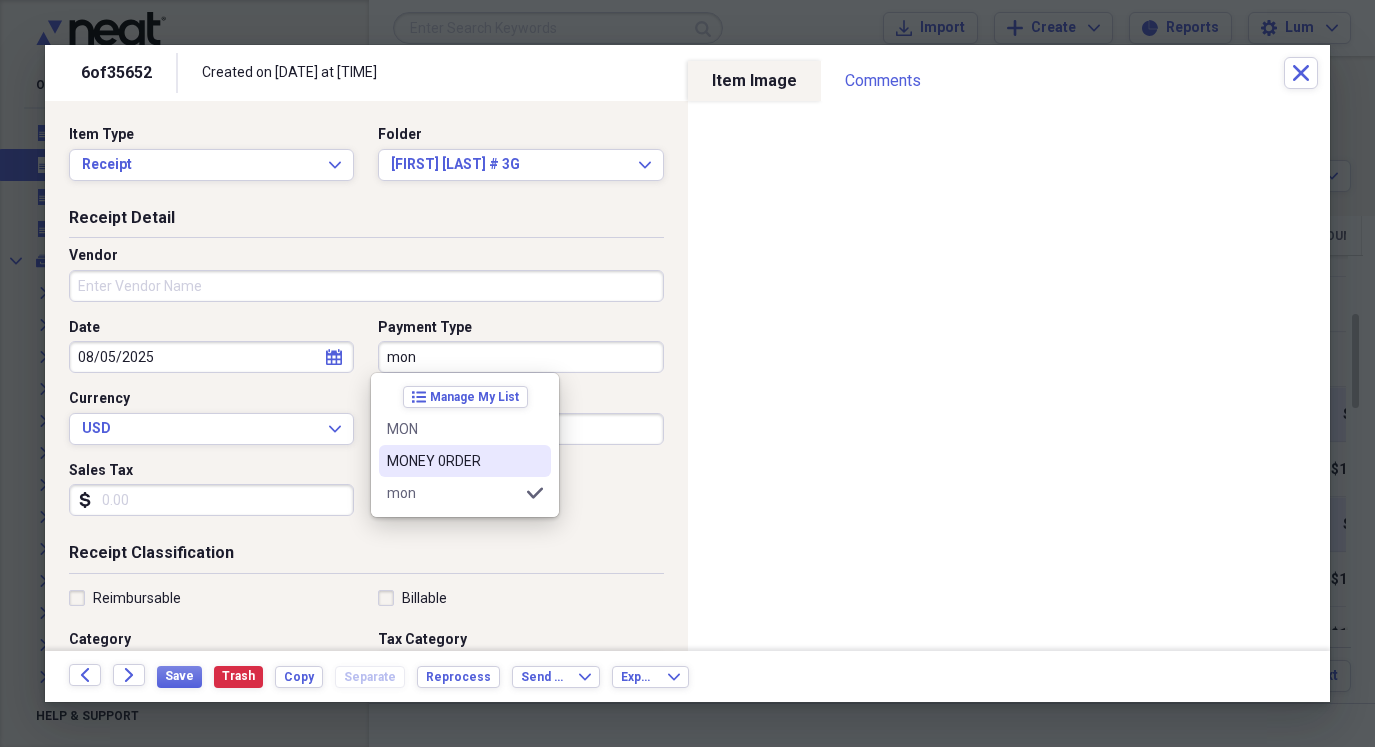 click on "MONEY 0RDER" at bounding box center (453, 461) 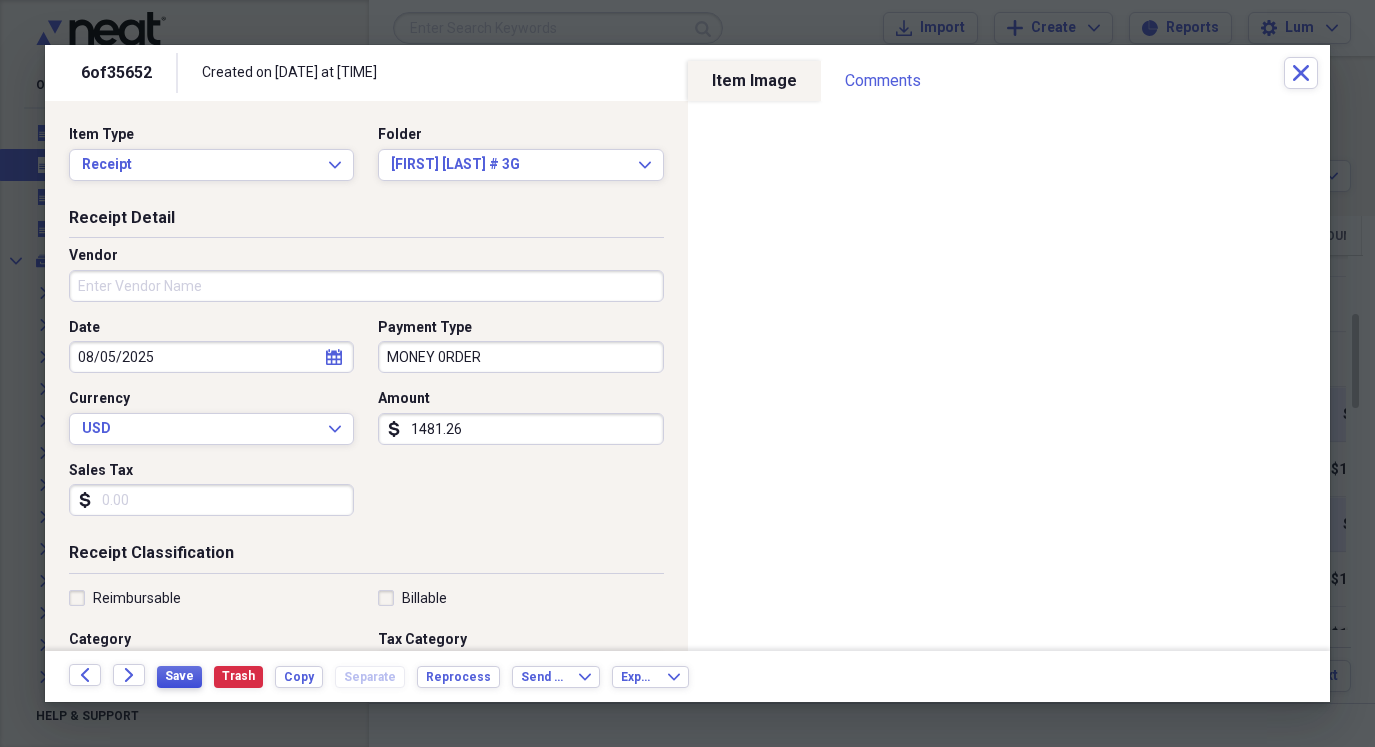 click on "Save" at bounding box center [179, 676] 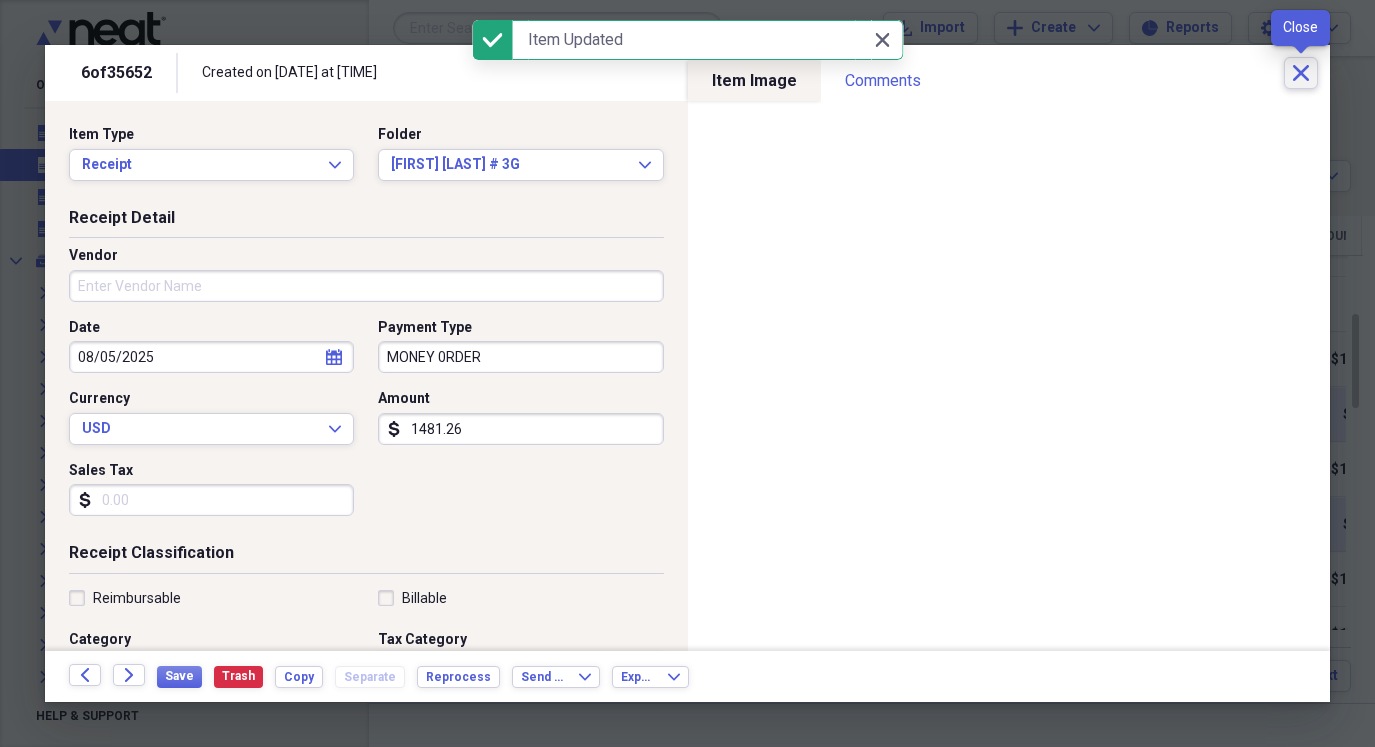 click 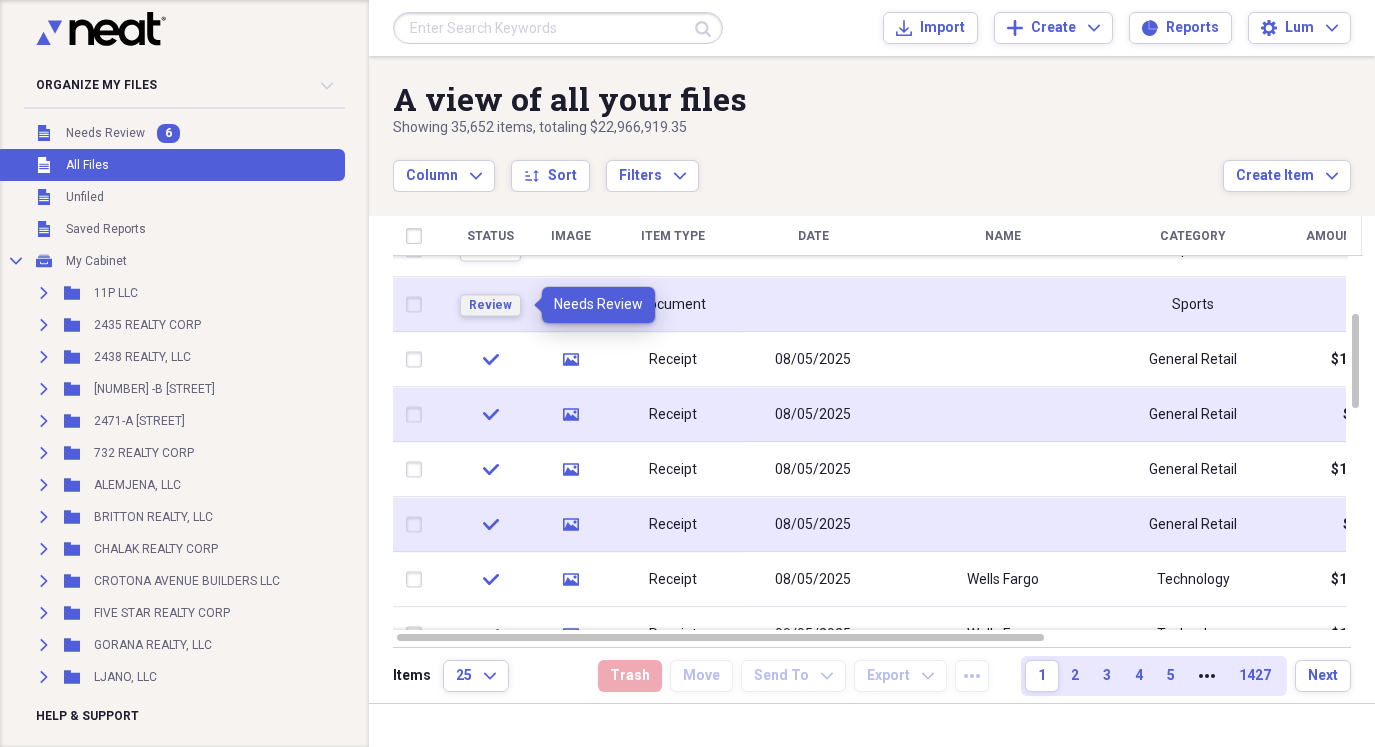 click on "Review" at bounding box center [490, 305] 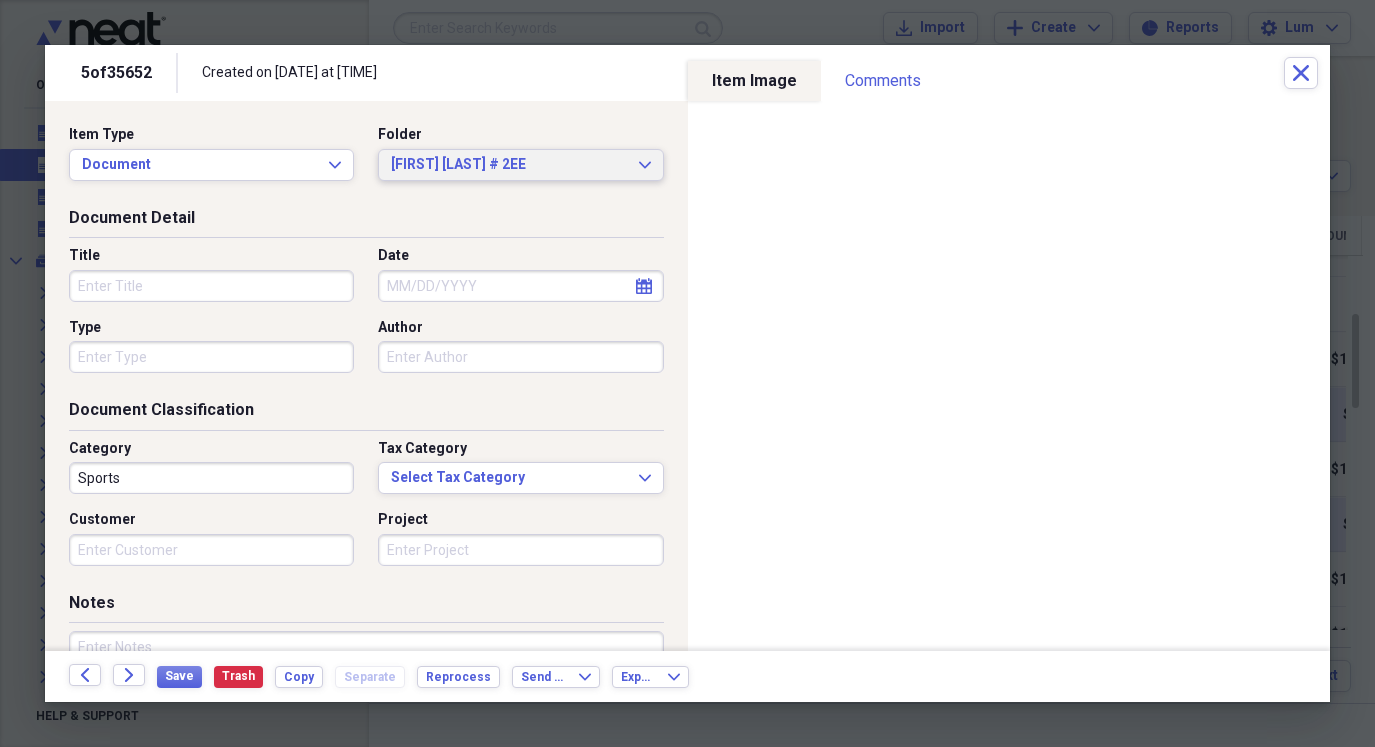 click on "Expand" 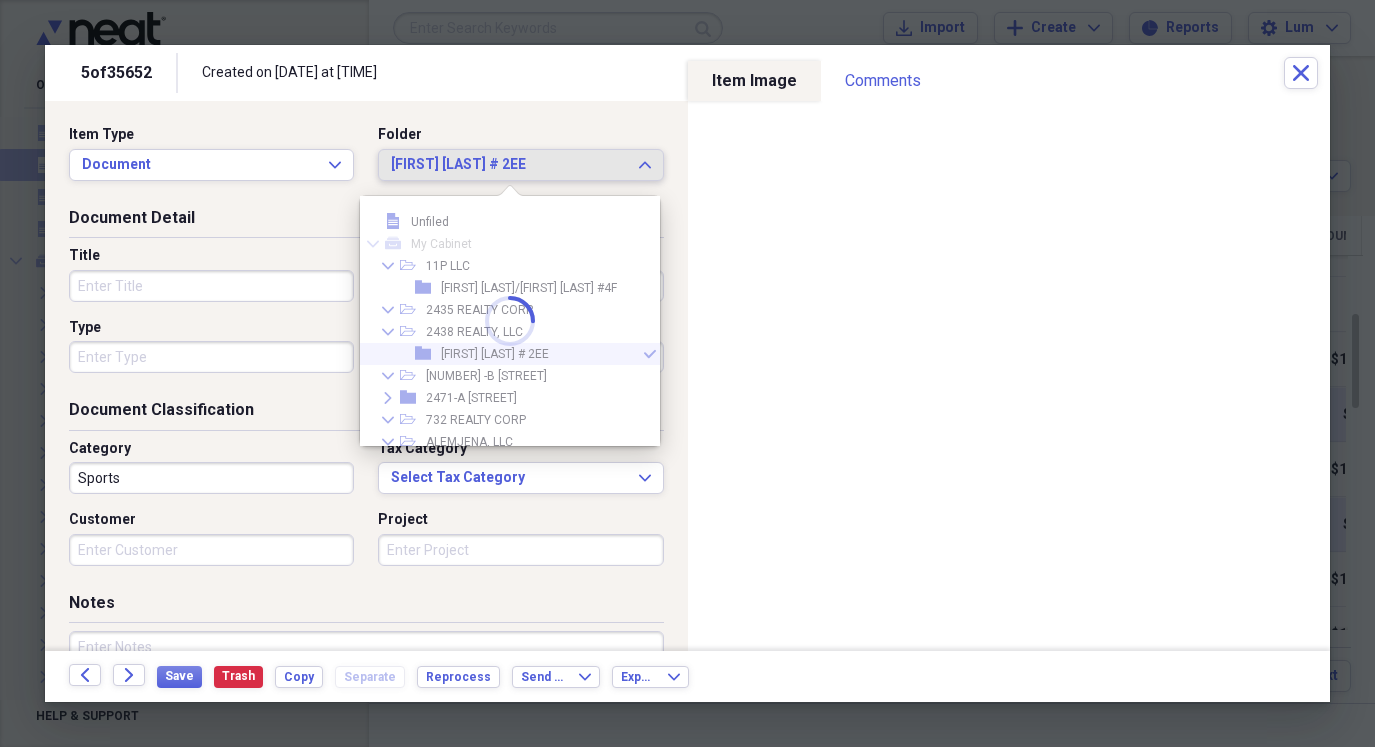 scroll, scrollTop: 33, scrollLeft: 0, axis: vertical 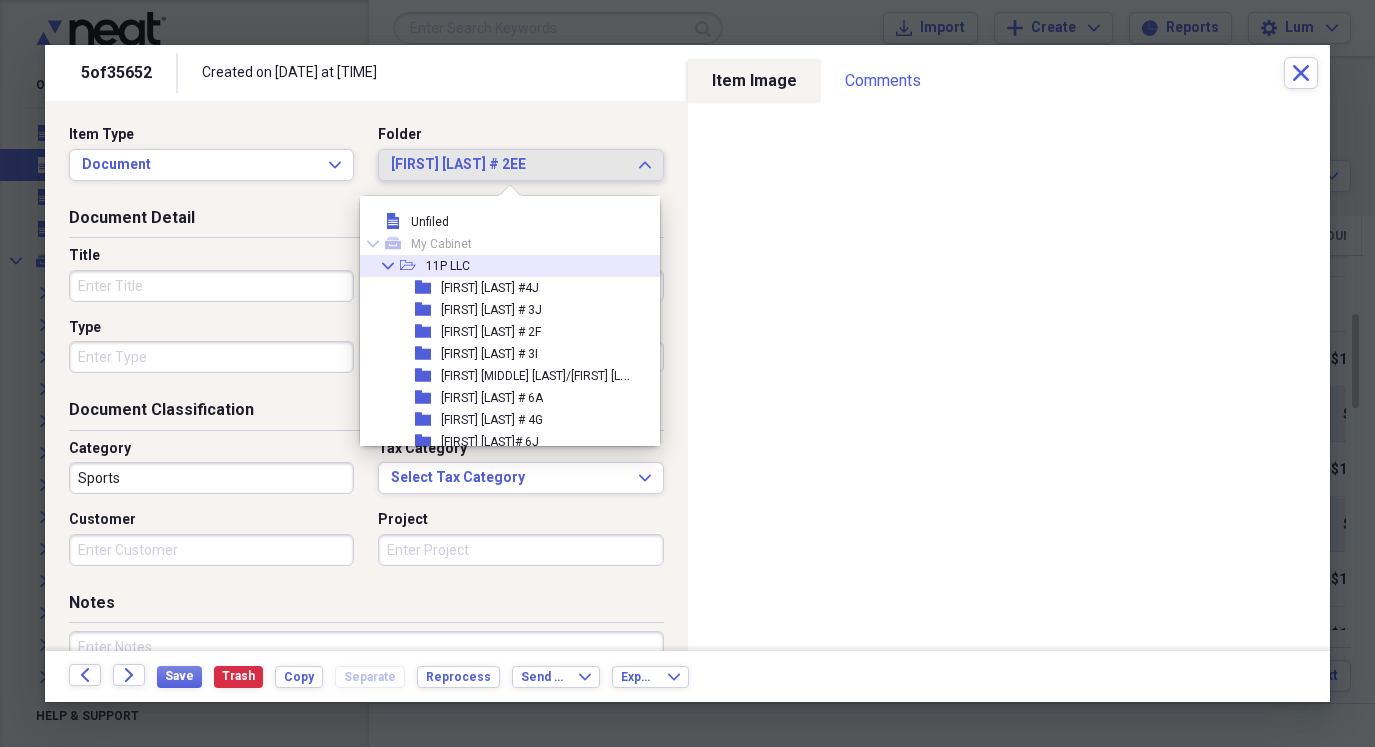 click on "Collapse" 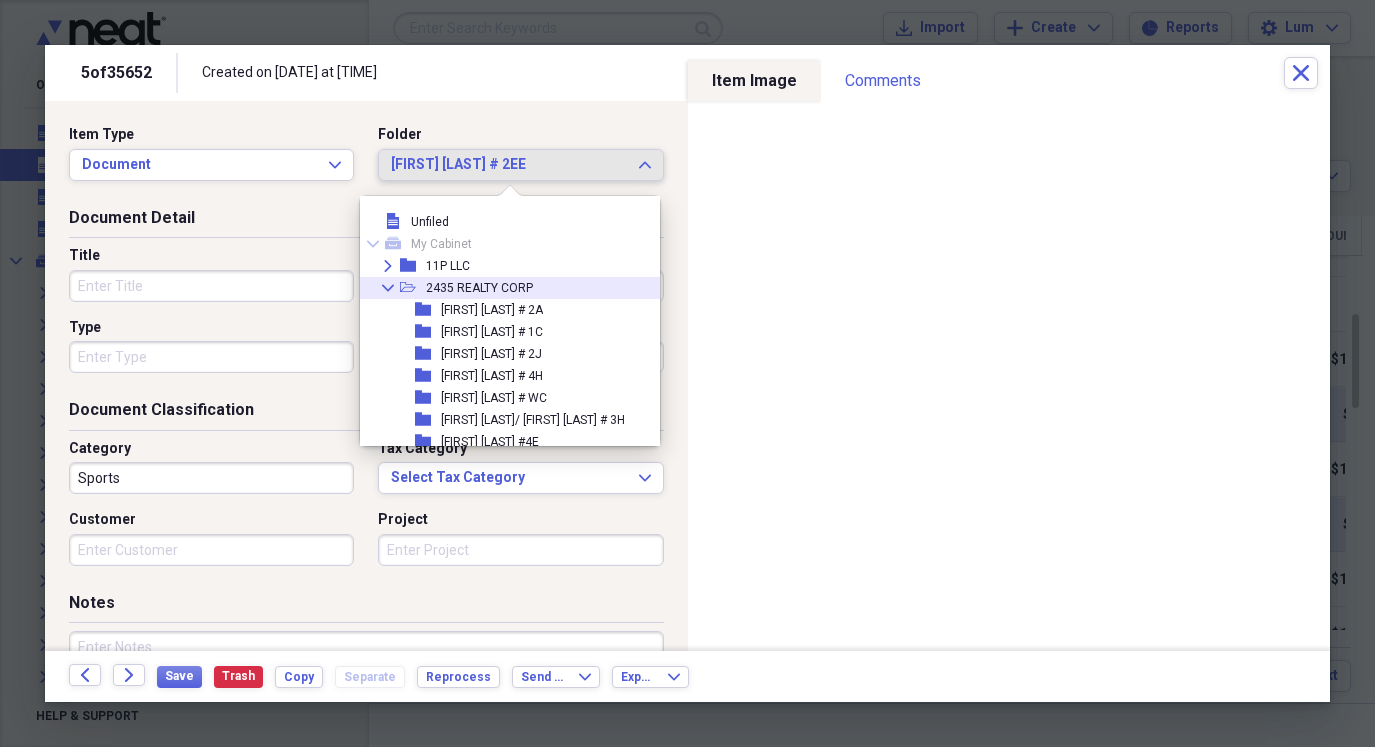 click on "Collapse" 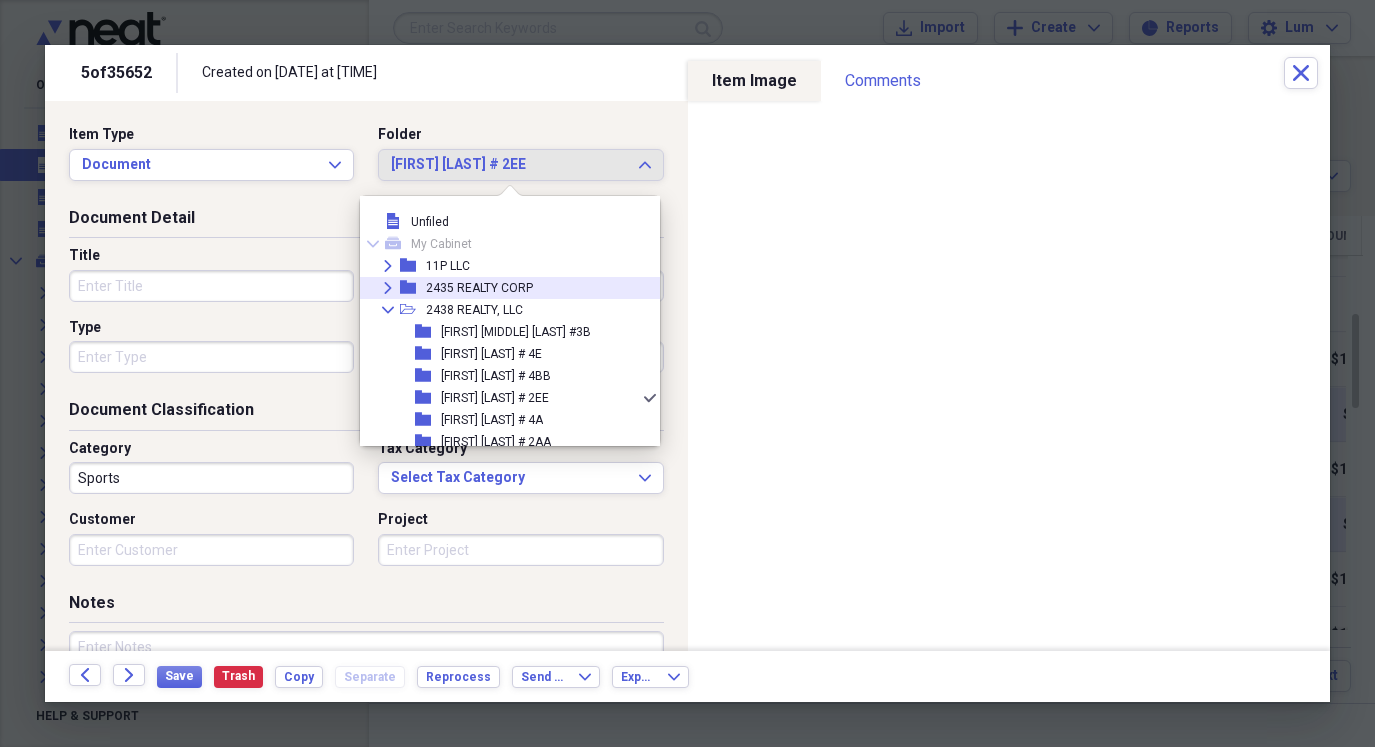 drag, startPoint x: 236, startPoint y: 356, endPoint x: 301, endPoint y: 374, distance: 67.44627 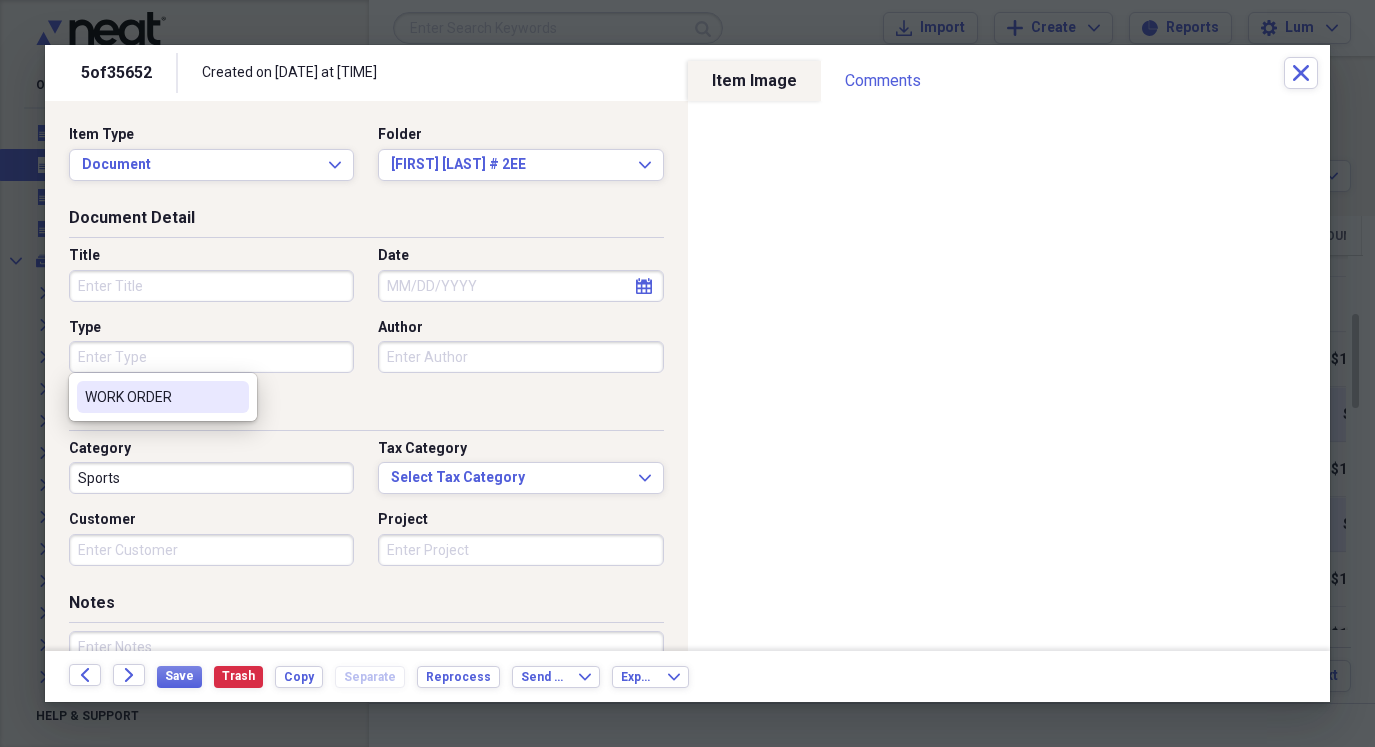 click on "Date" at bounding box center (520, 286) 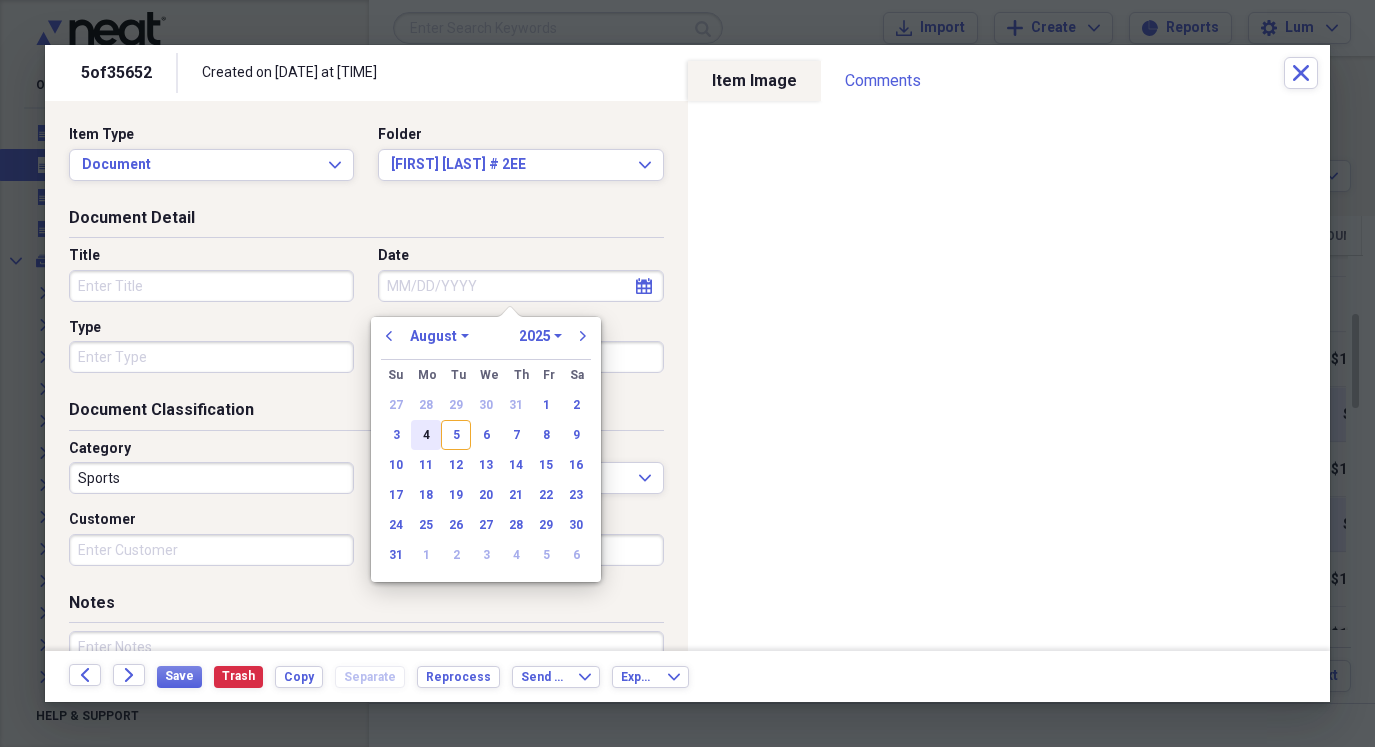 click on "4" at bounding box center [426, 435] 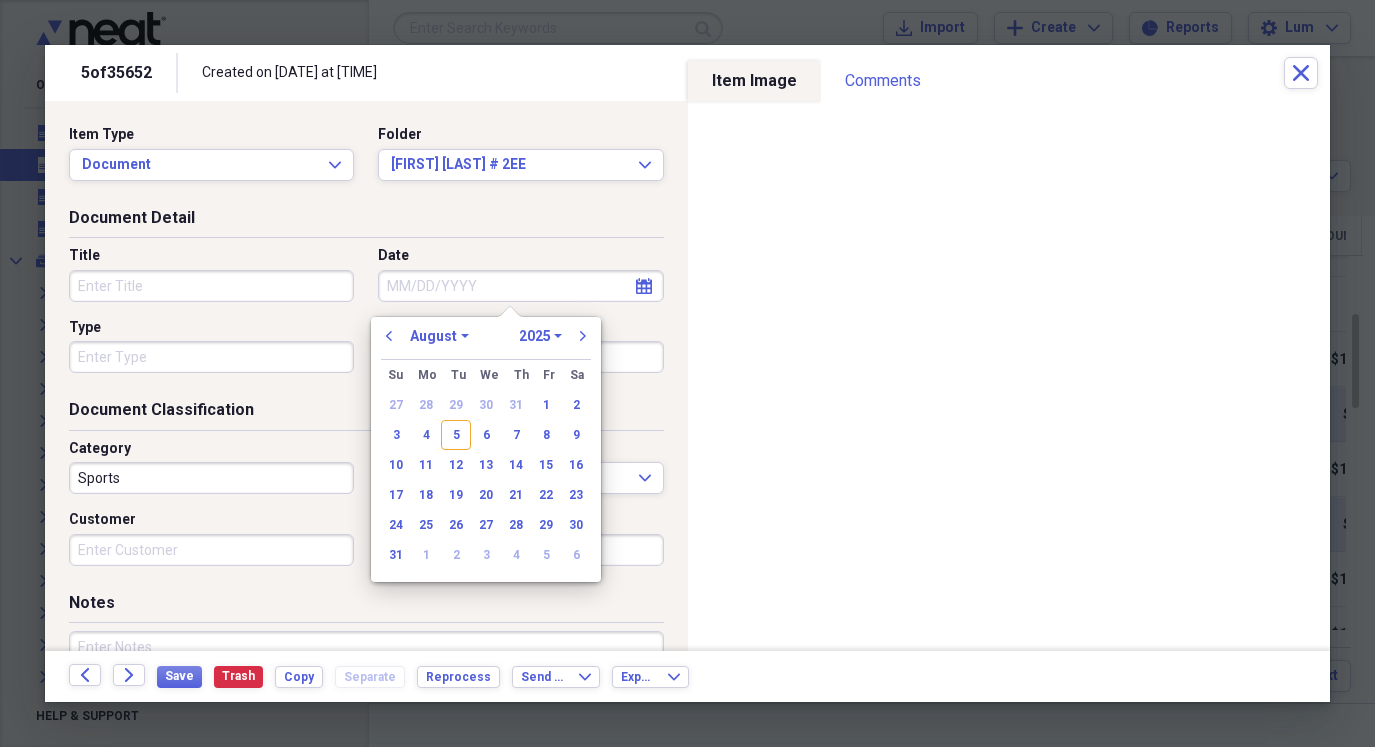 type on "08/04/2025" 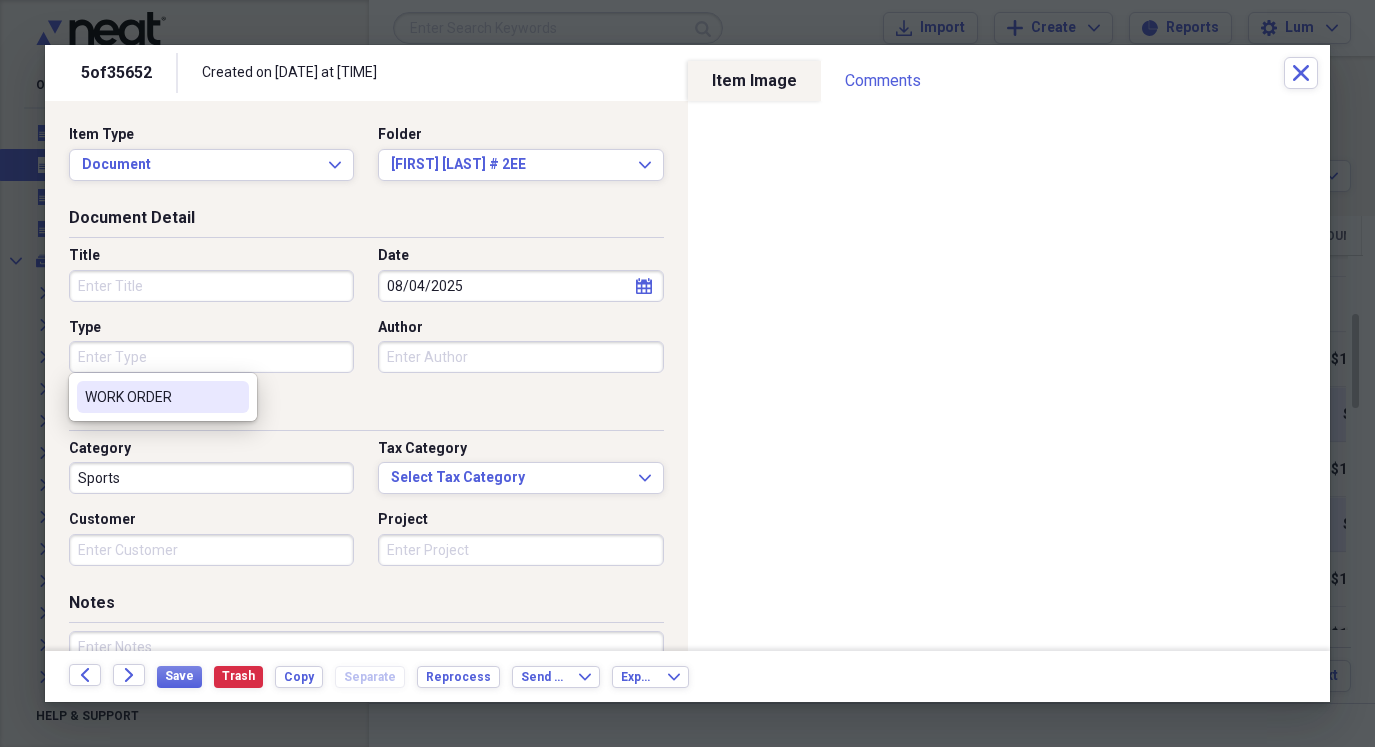 click on "Type" at bounding box center (211, 357) 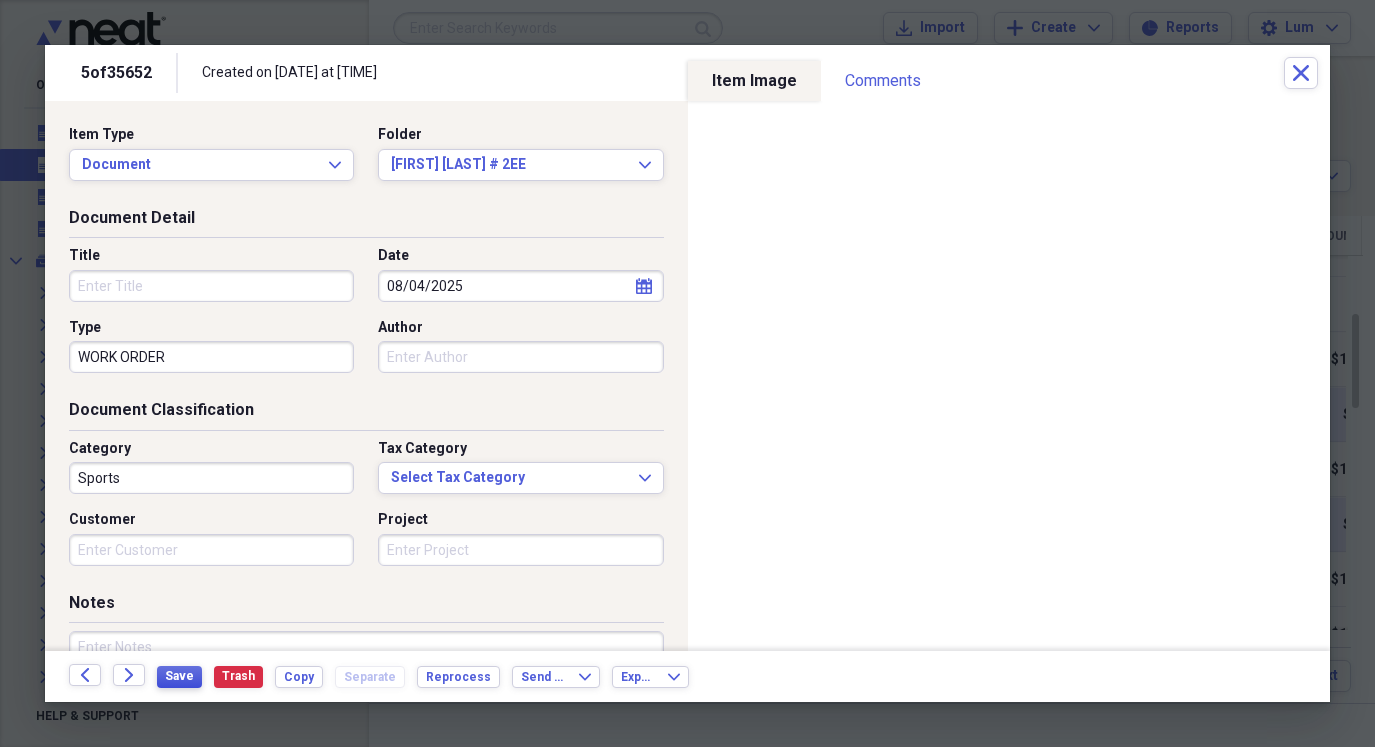 click on "Save" at bounding box center [179, 676] 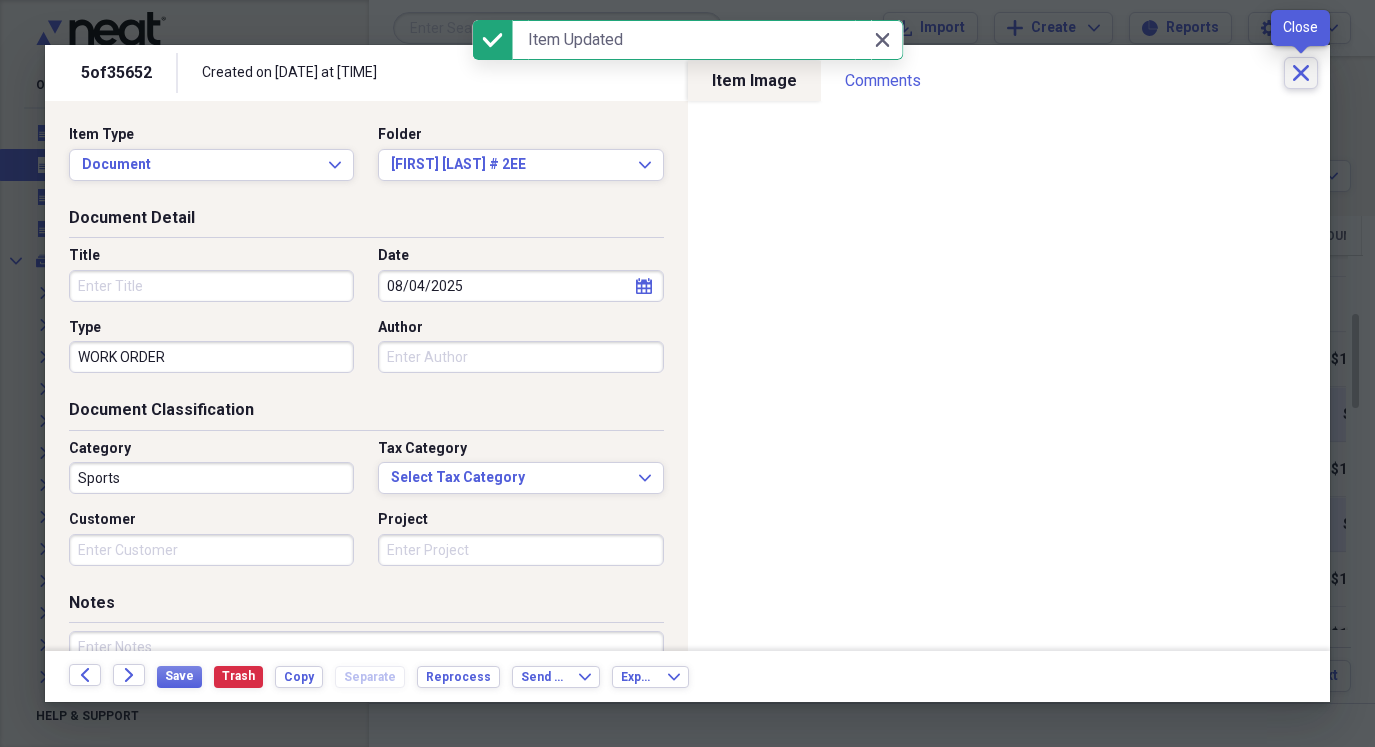 click on "Close" at bounding box center (1301, 73) 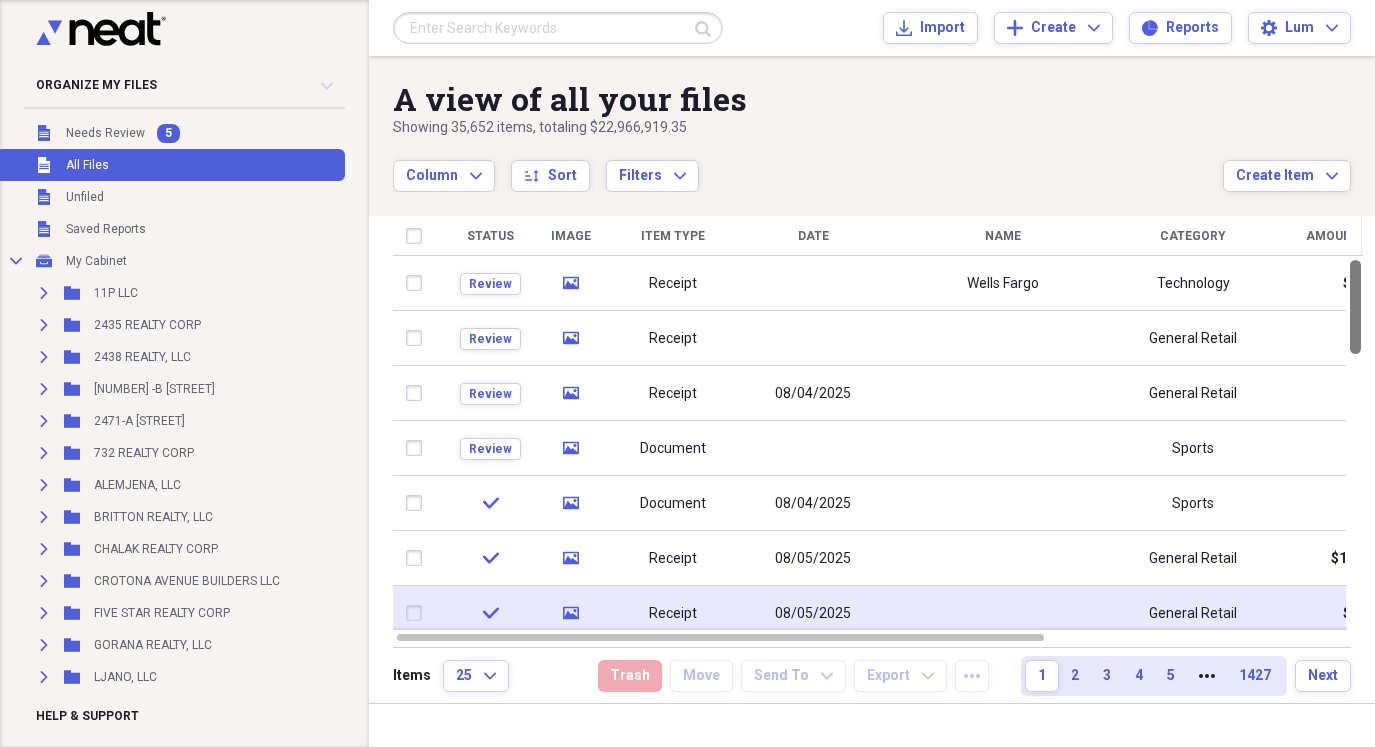drag, startPoint x: 1368, startPoint y: 358, endPoint x: 1368, endPoint y: 278, distance: 80 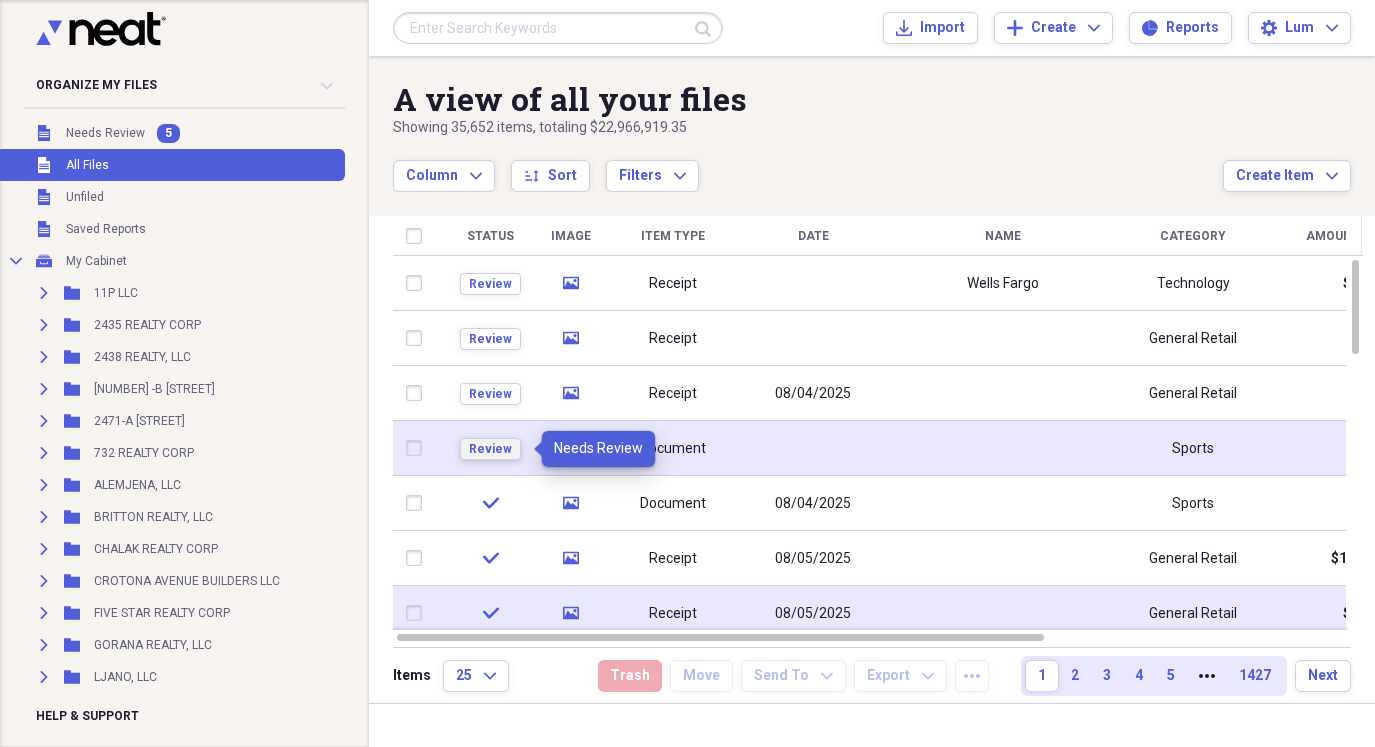 click on "Review" at bounding box center [490, 449] 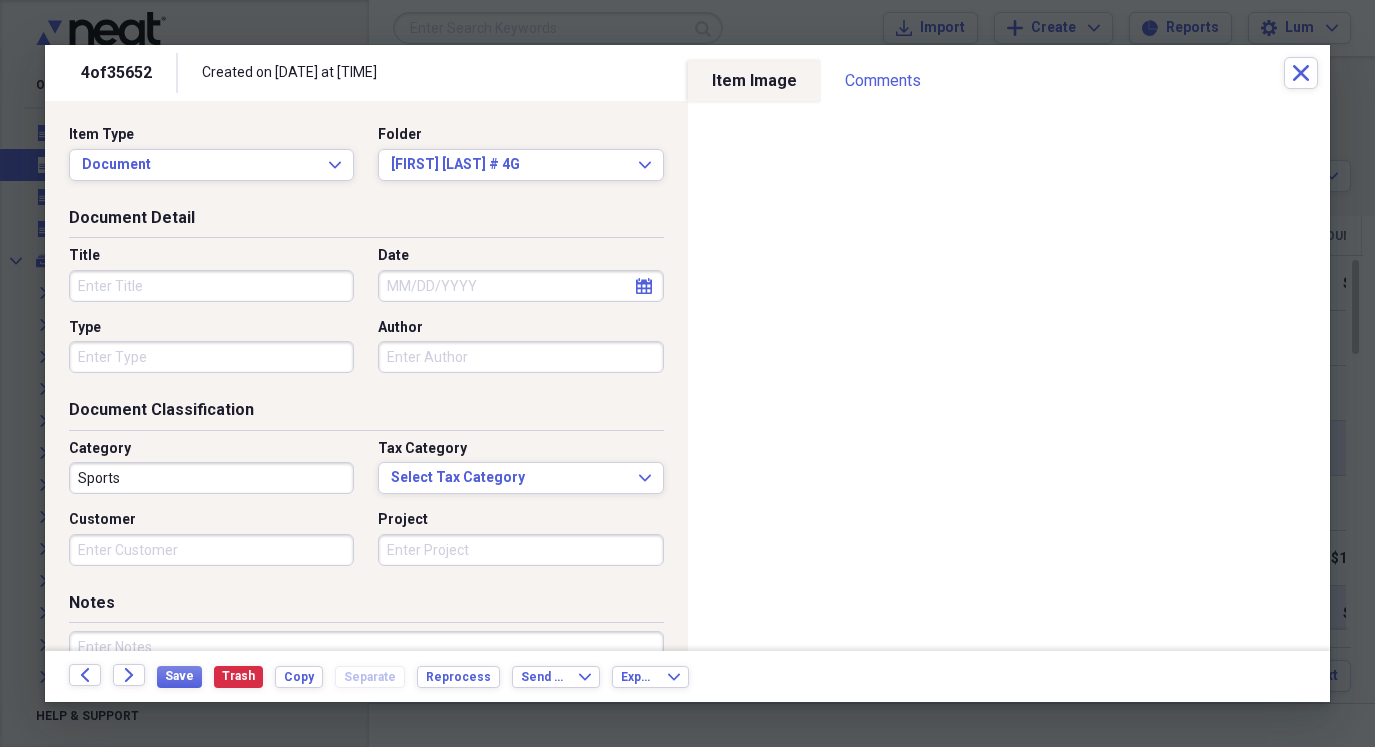 select on "7" 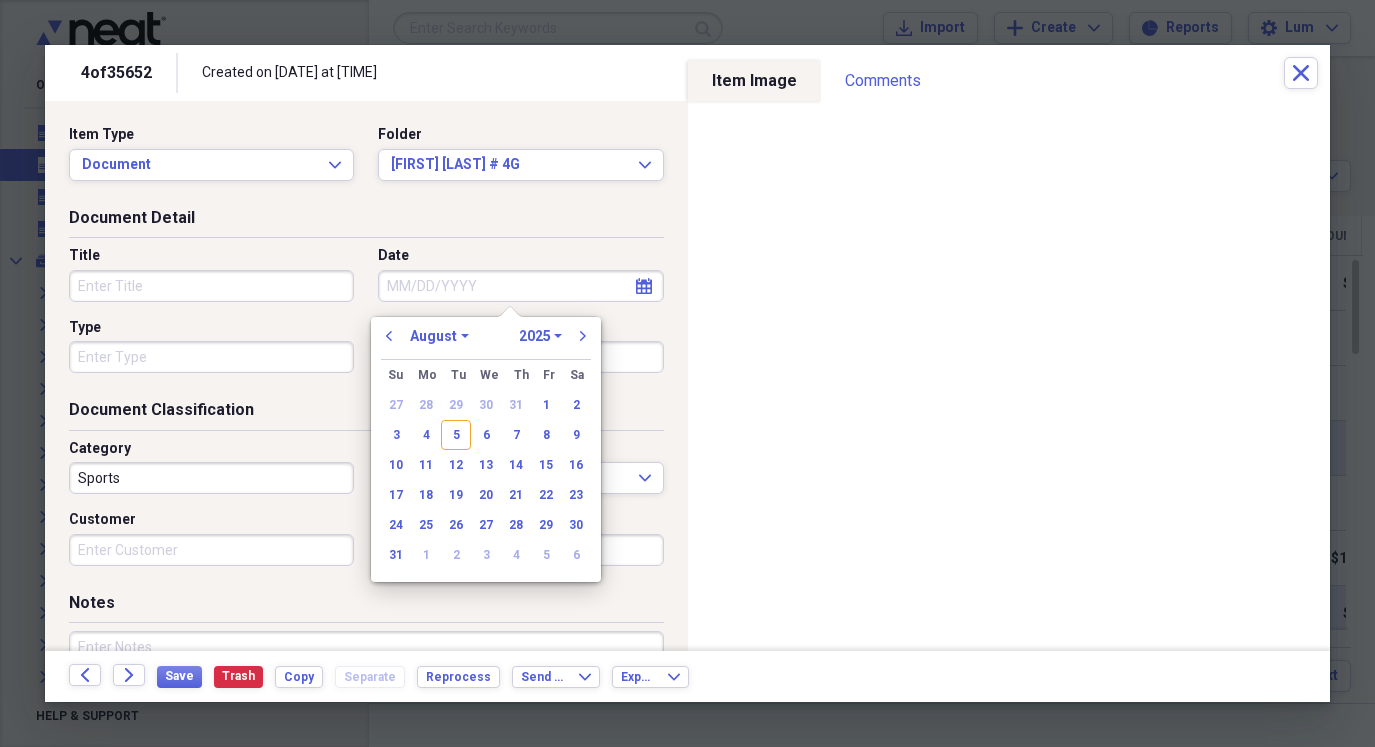 click on "Date" at bounding box center [520, 286] 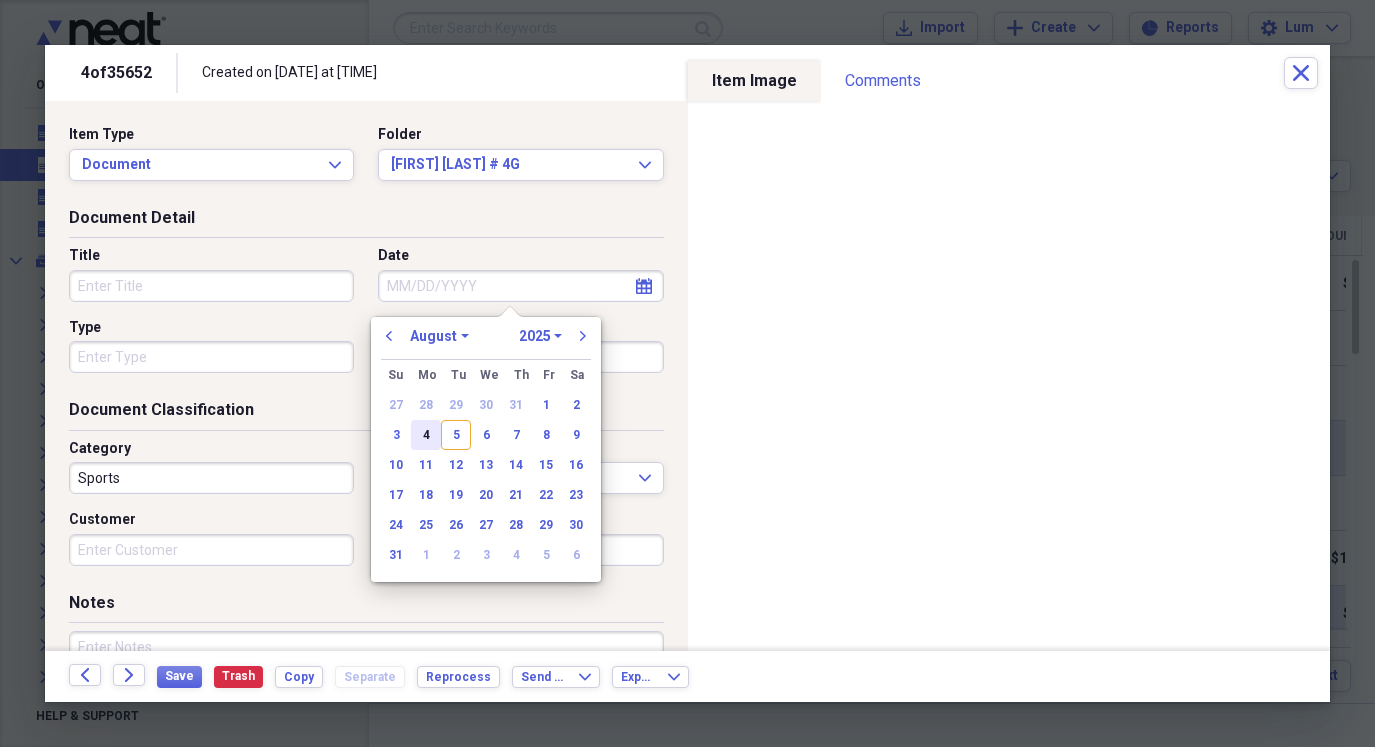 click on "4" at bounding box center (426, 435) 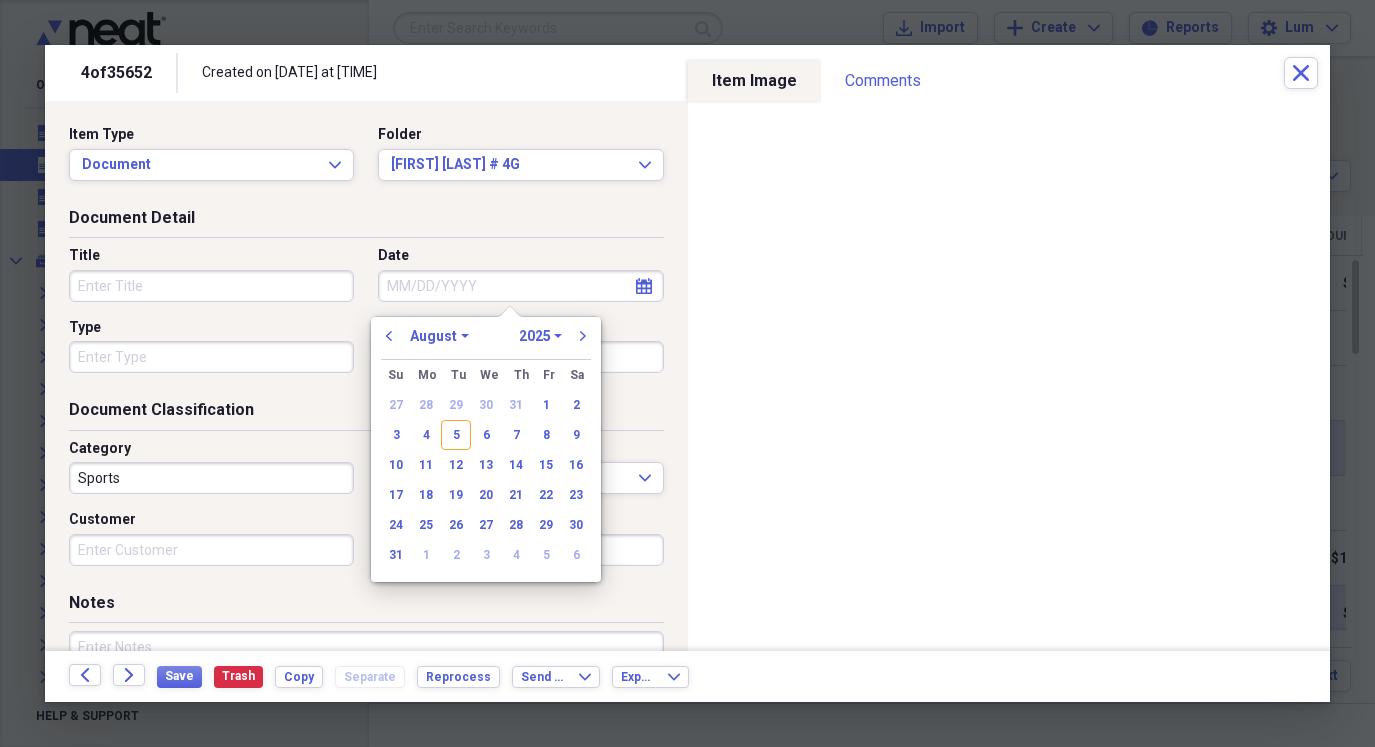 type on "08/04/2025" 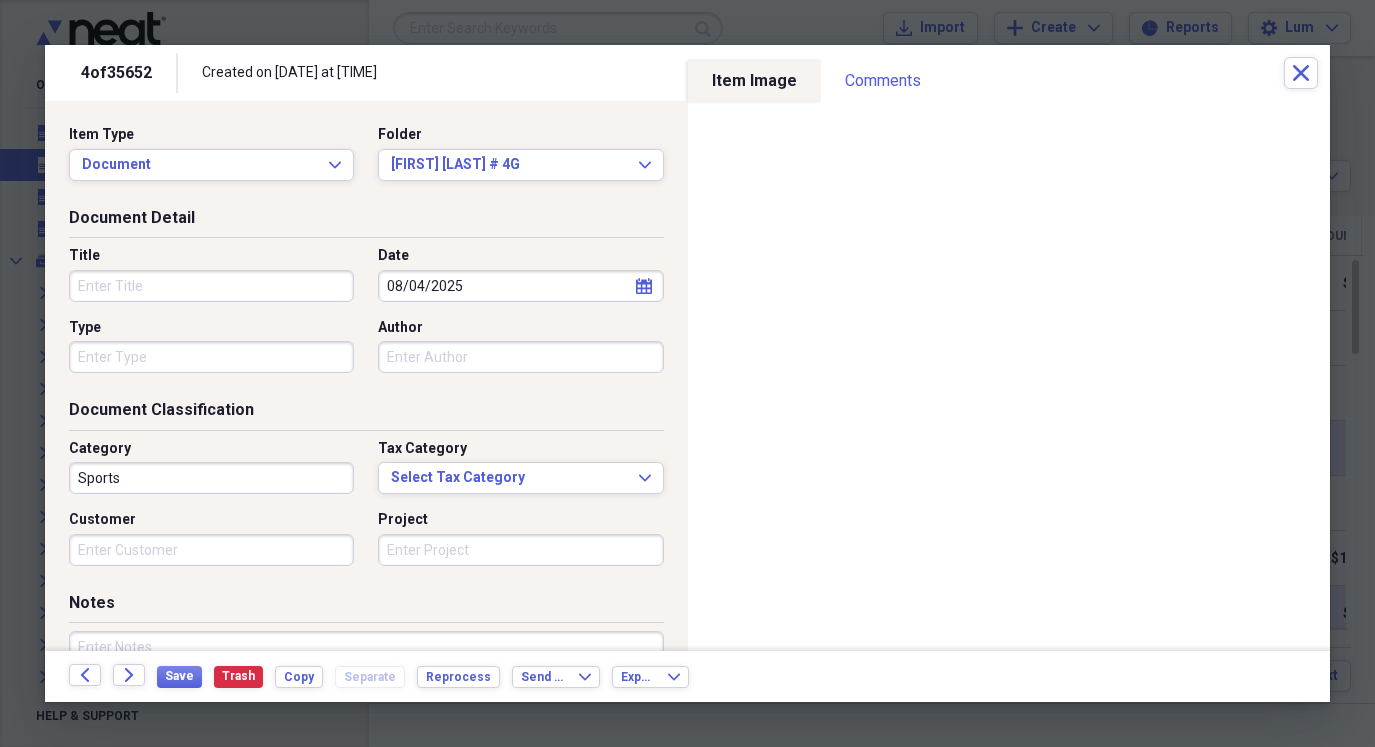 click on "Type" at bounding box center [211, 357] 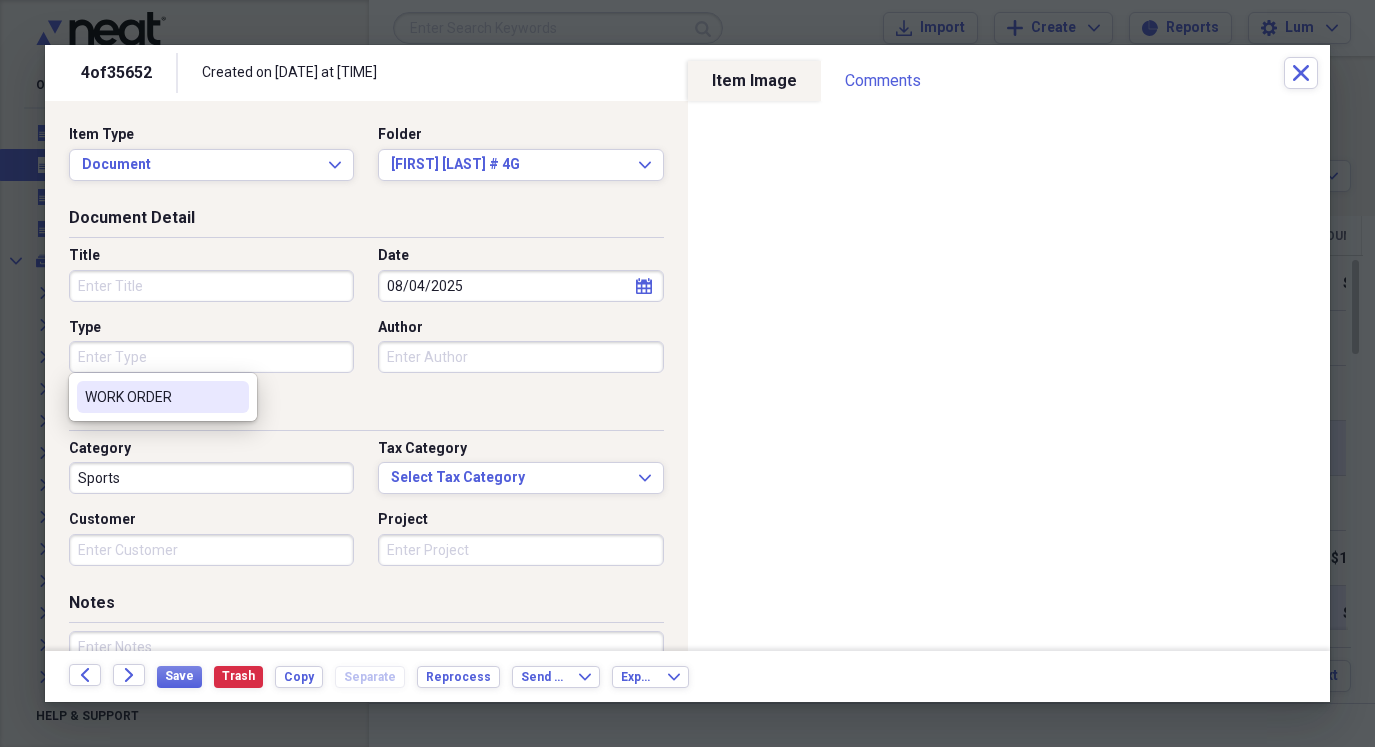 click on "WORK ORDER" at bounding box center [163, 397] 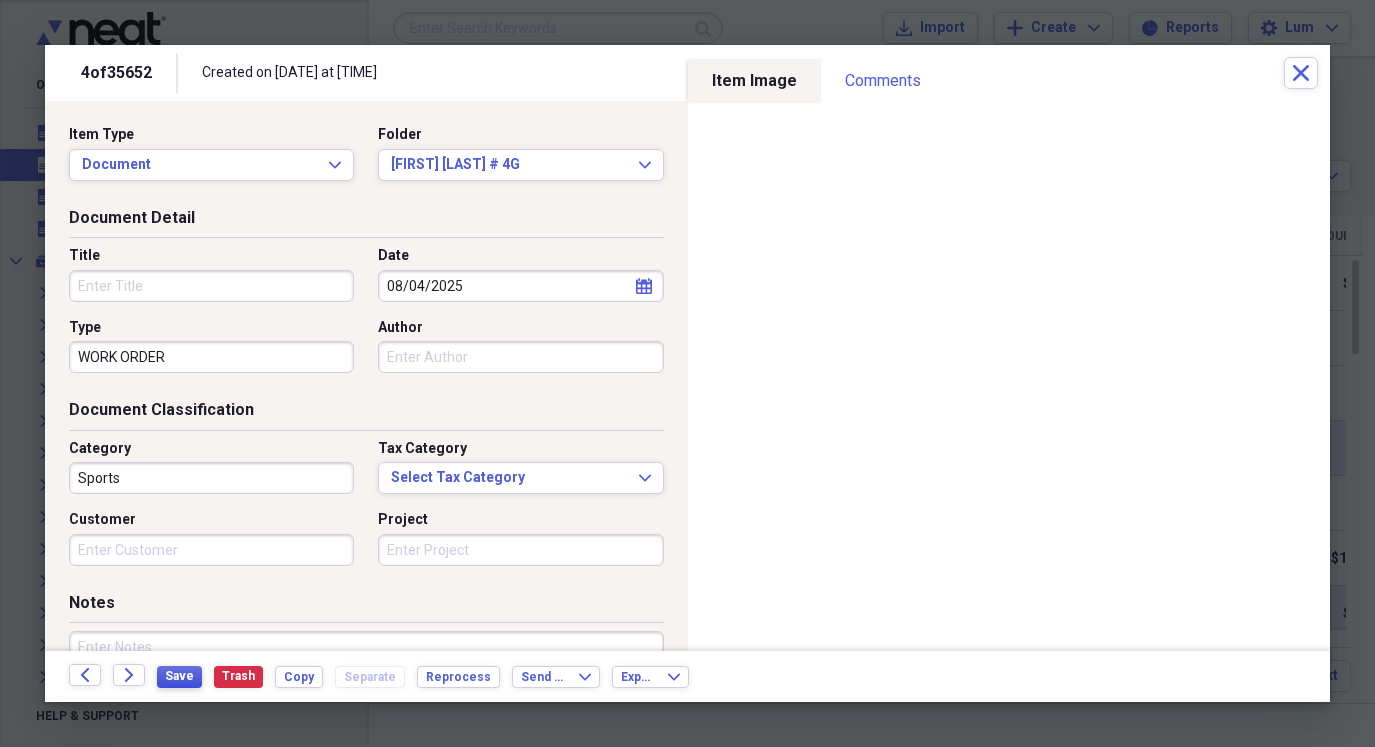 click on "Save" at bounding box center (179, 676) 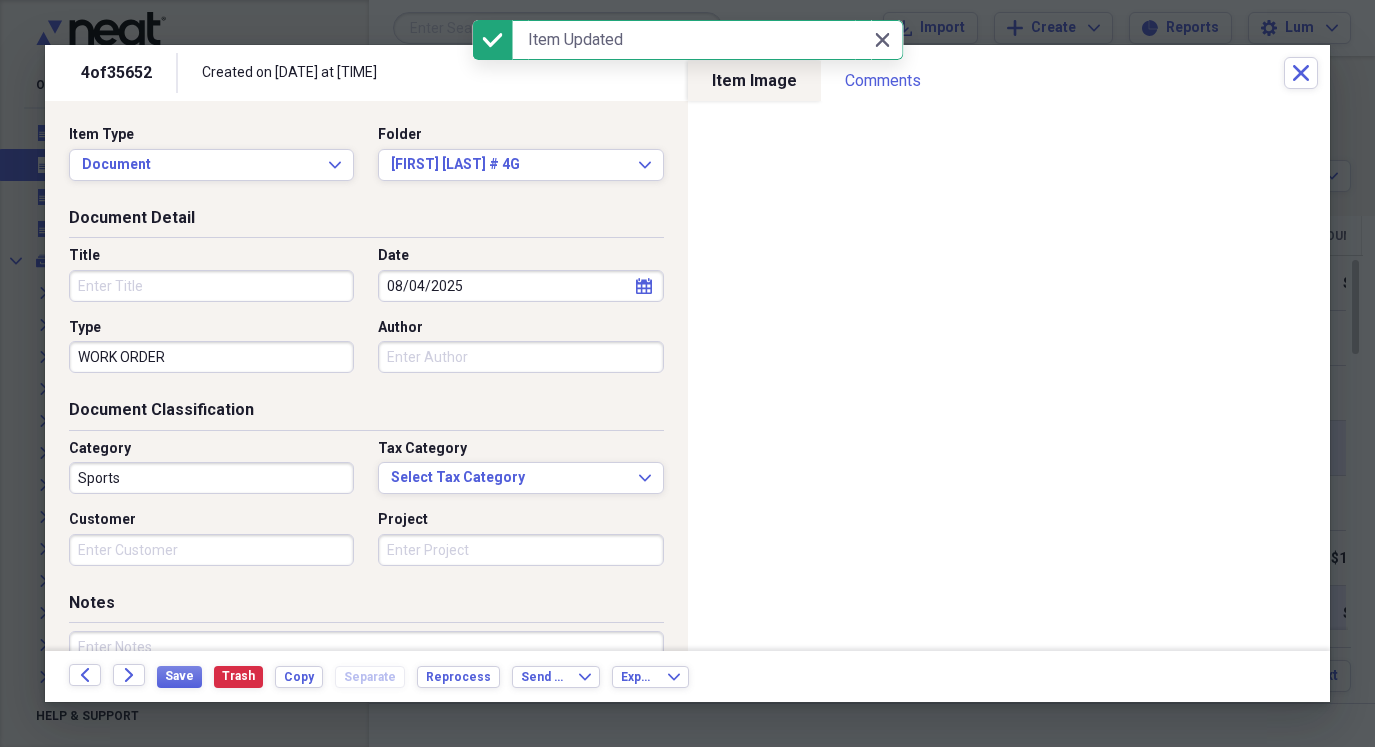click on "[NUMBER] of [NUMBER] Created on [DATE] at [TIME] [AM/PM] Close" at bounding box center (687, 73) 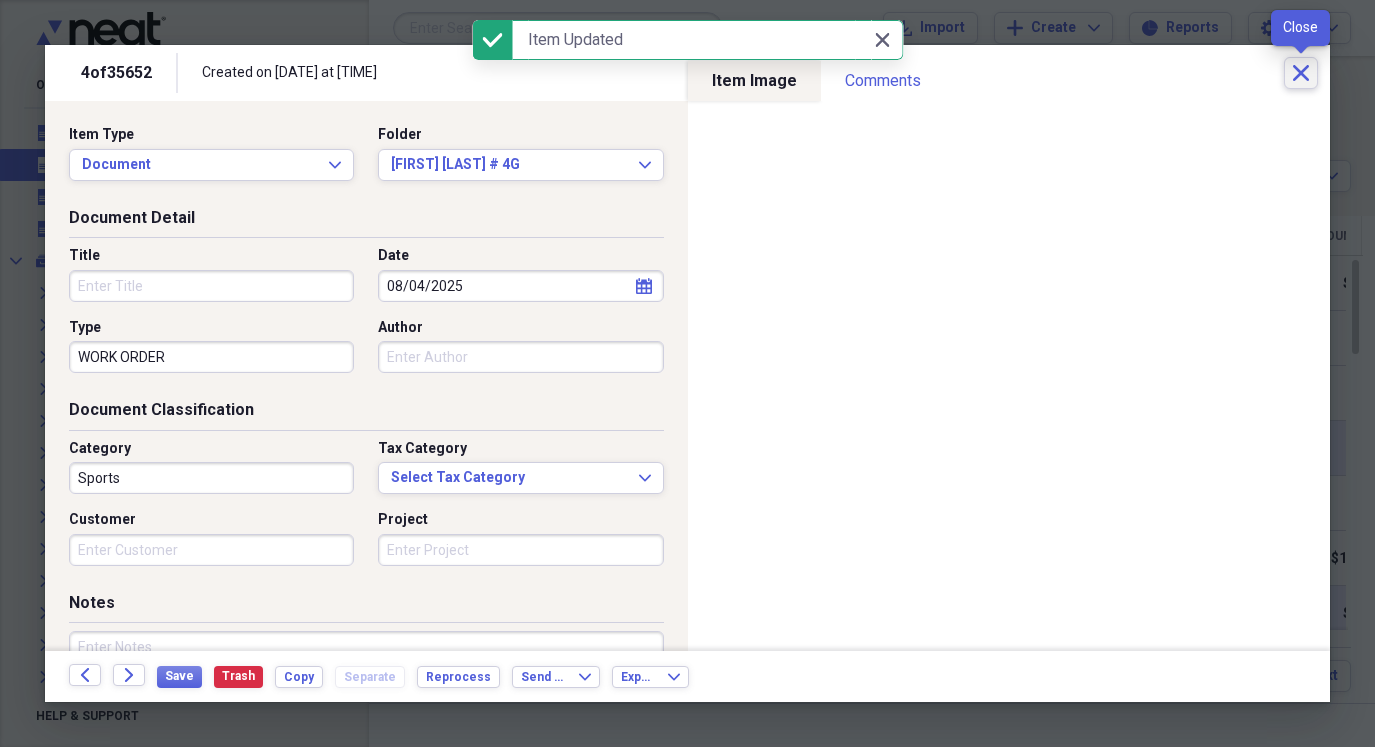 click on "Close" 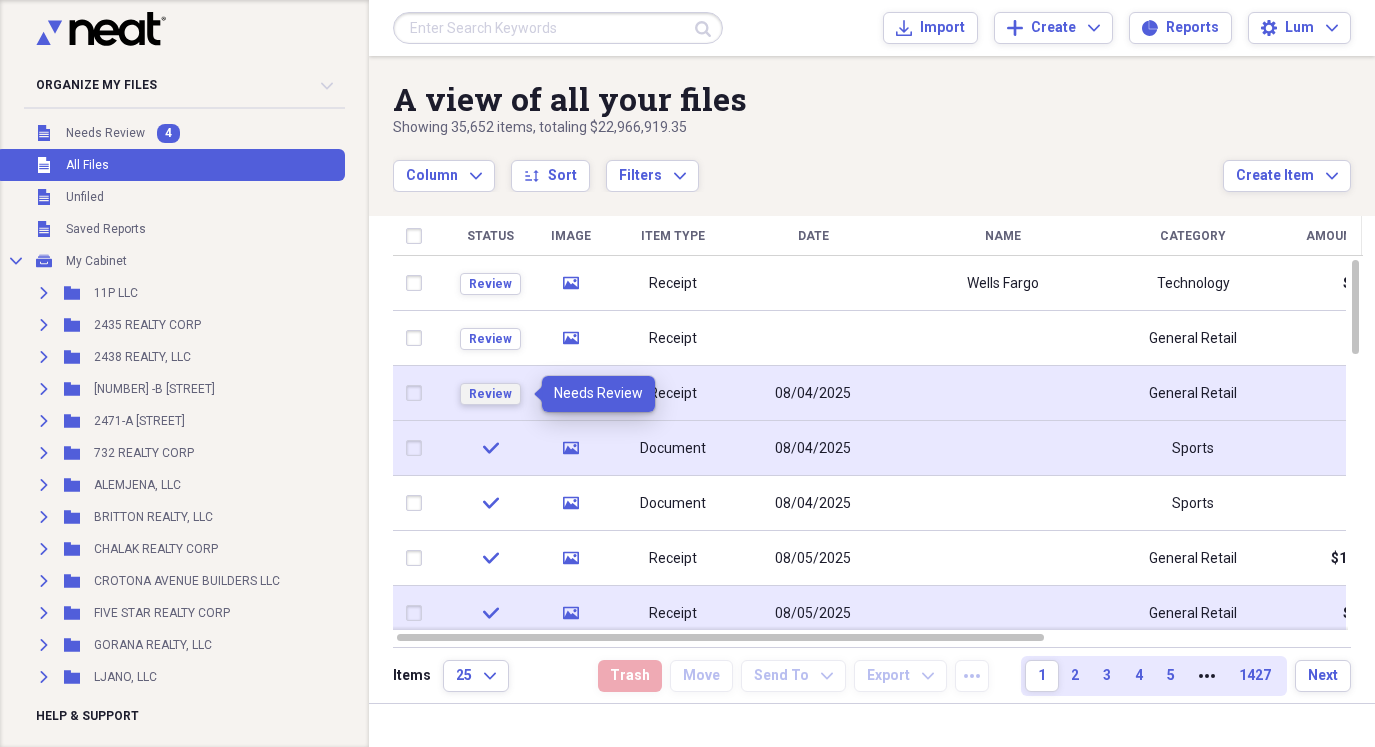 click on "Review" at bounding box center [490, 394] 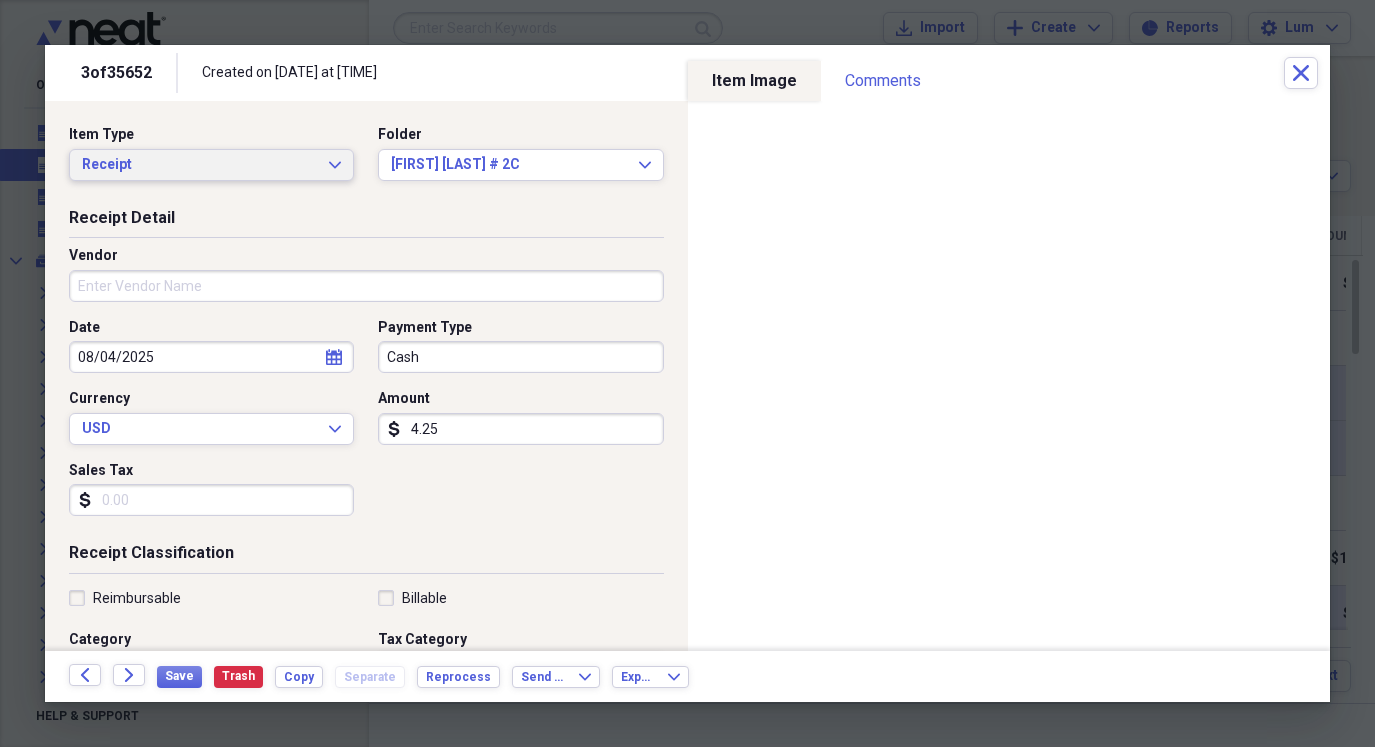 click on "Expand" 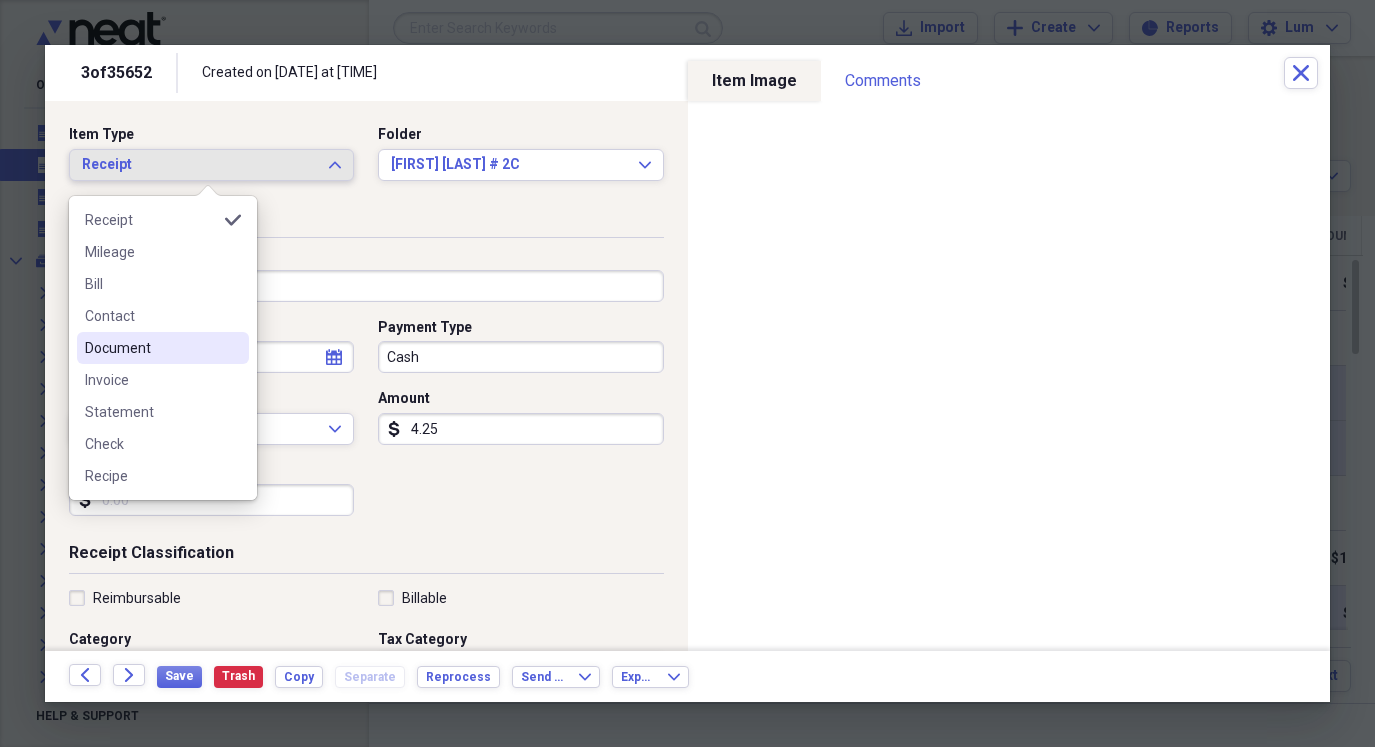 click on "Document" at bounding box center [163, 348] 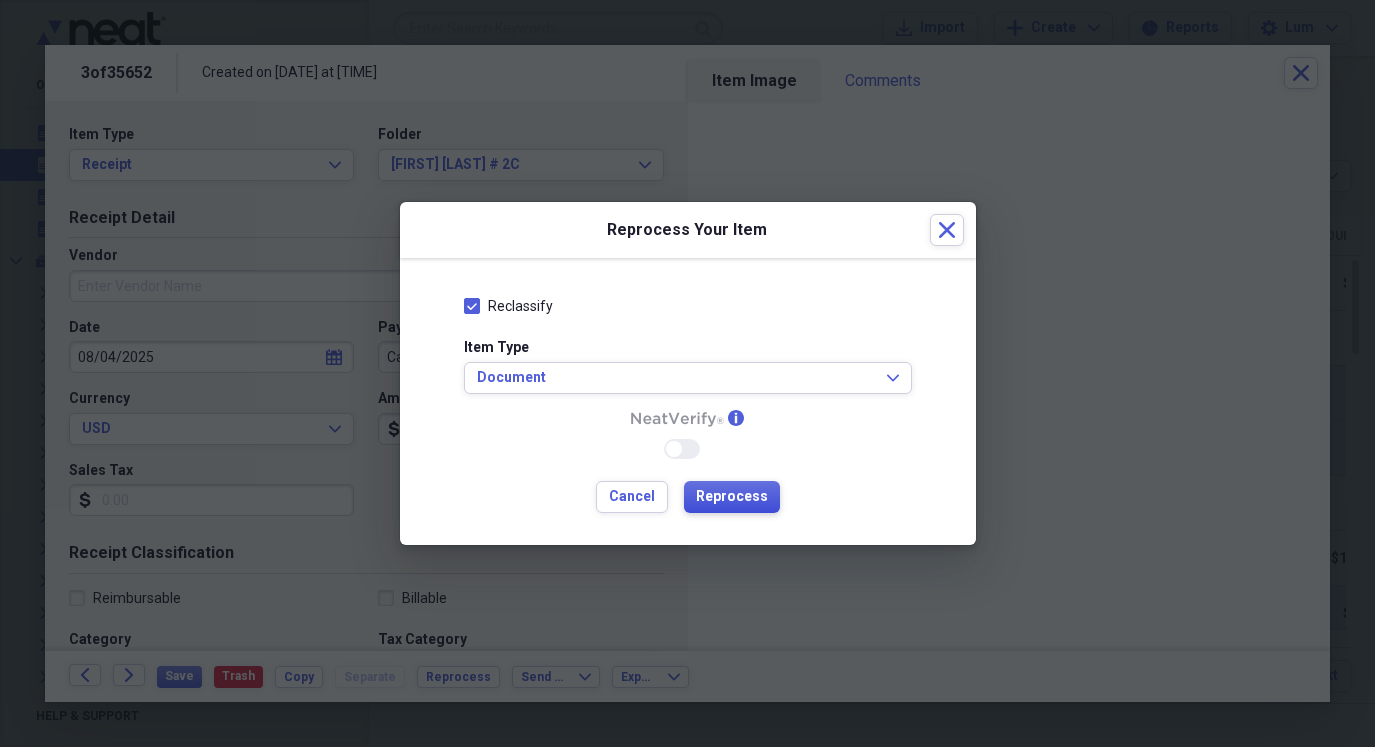 click on "Reprocess" at bounding box center (732, 497) 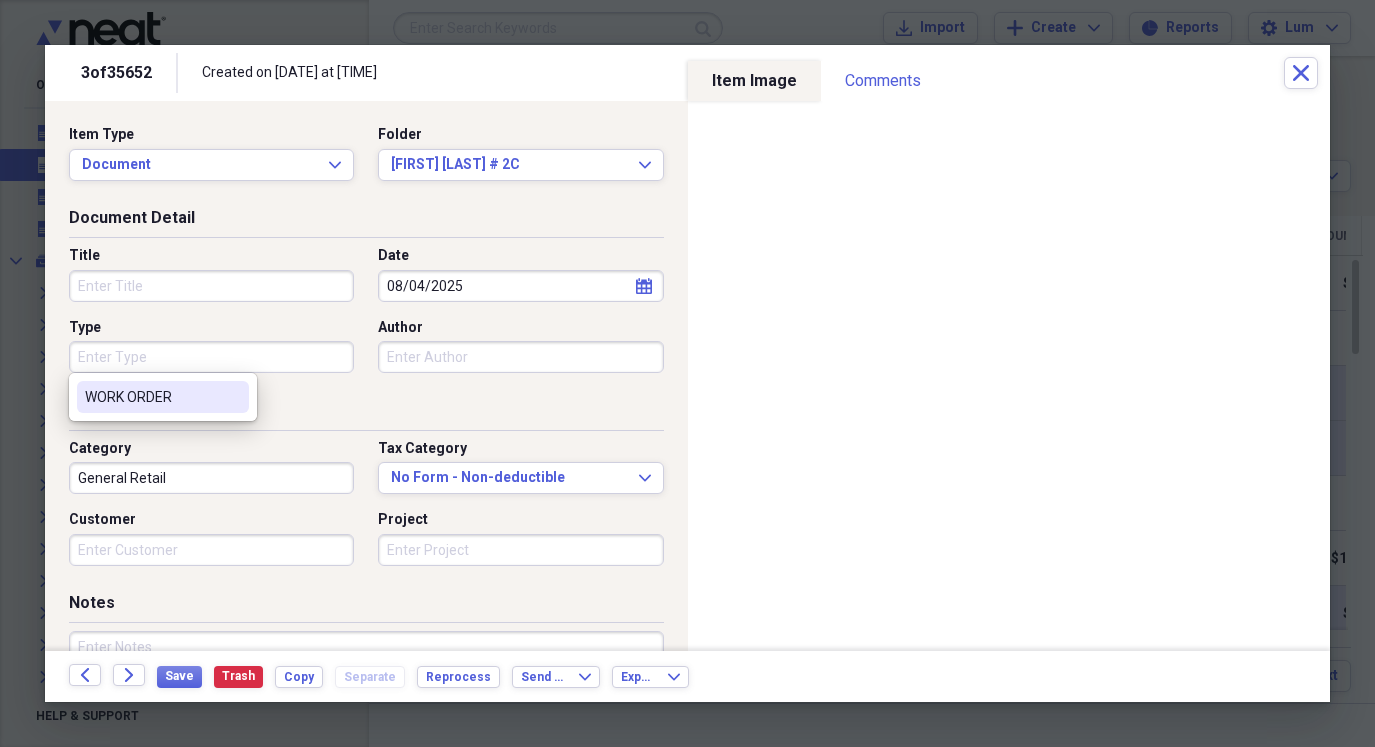 click on "Type" at bounding box center [211, 357] 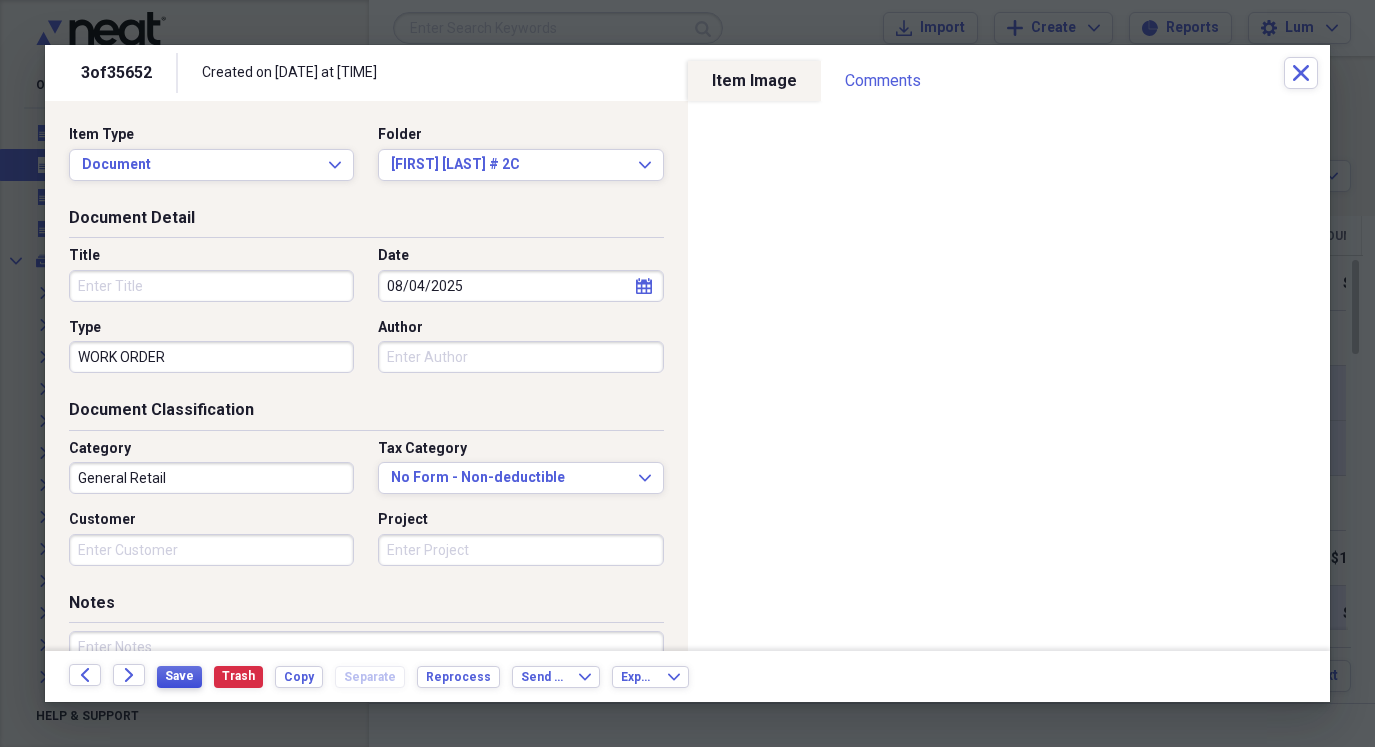 click on "Save" at bounding box center [179, 676] 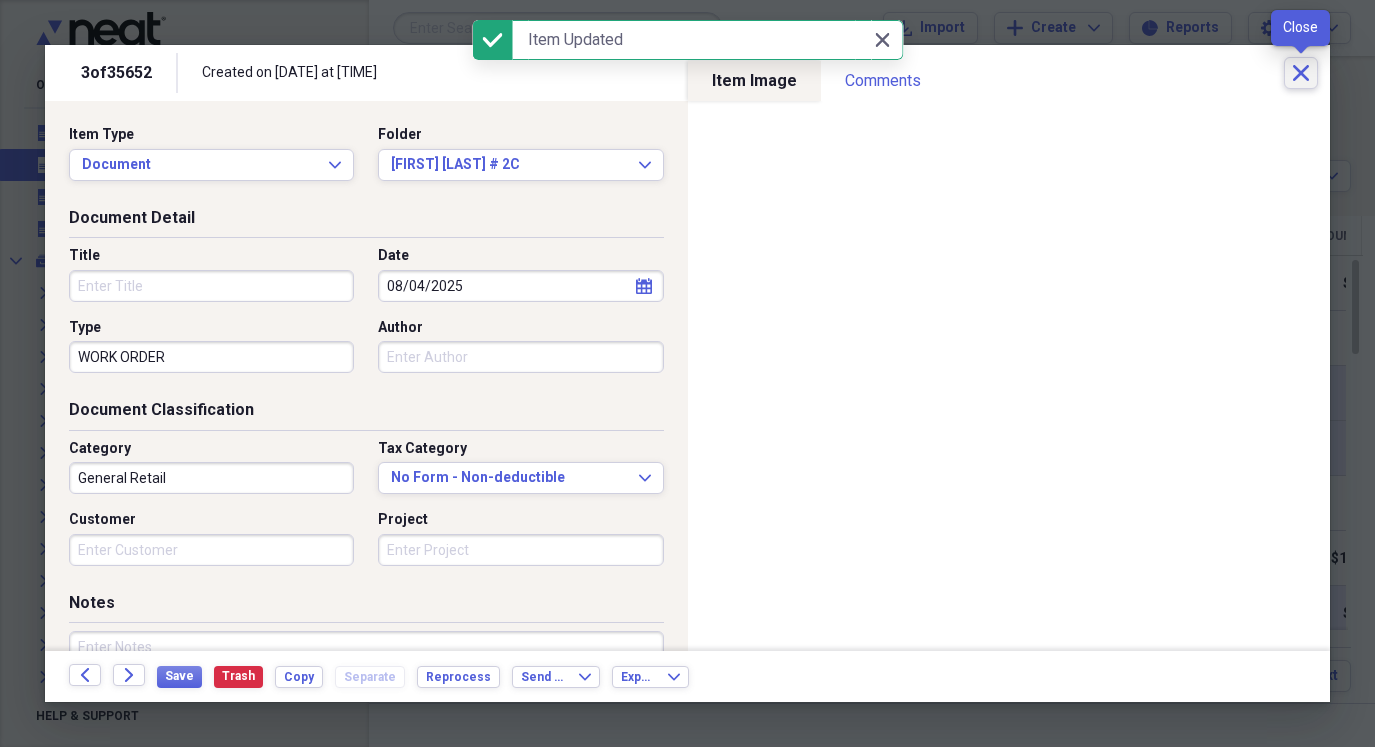 click on "Close" 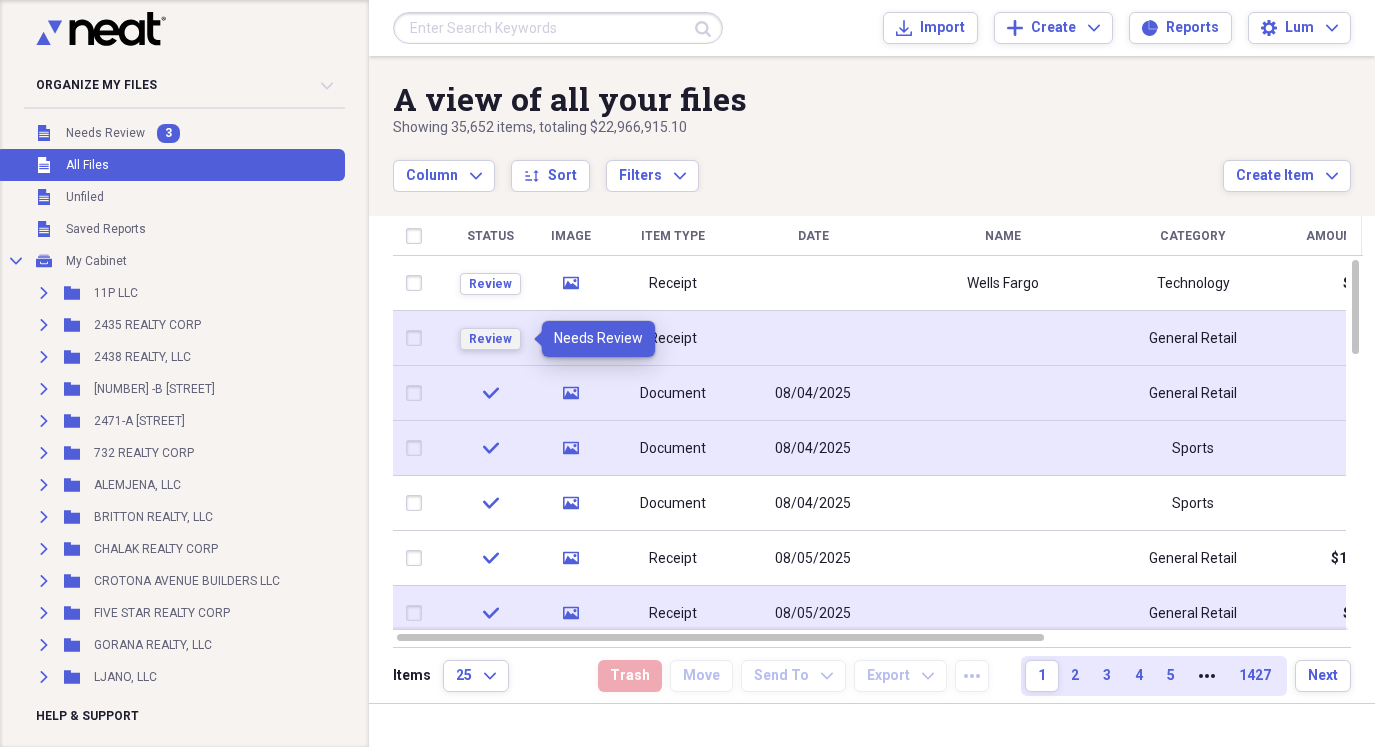 click on "Review" at bounding box center (490, 339) 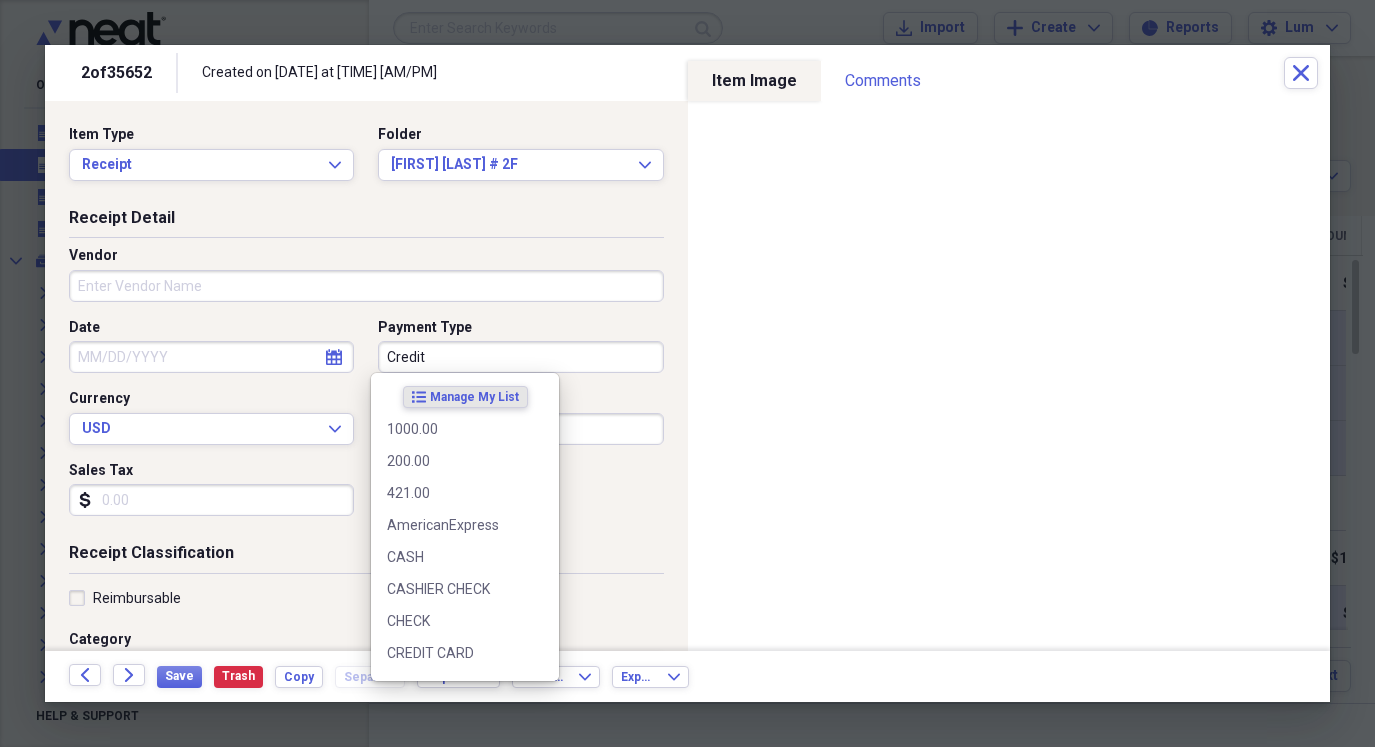 click on "Credit" at bounding box center (520, 357) 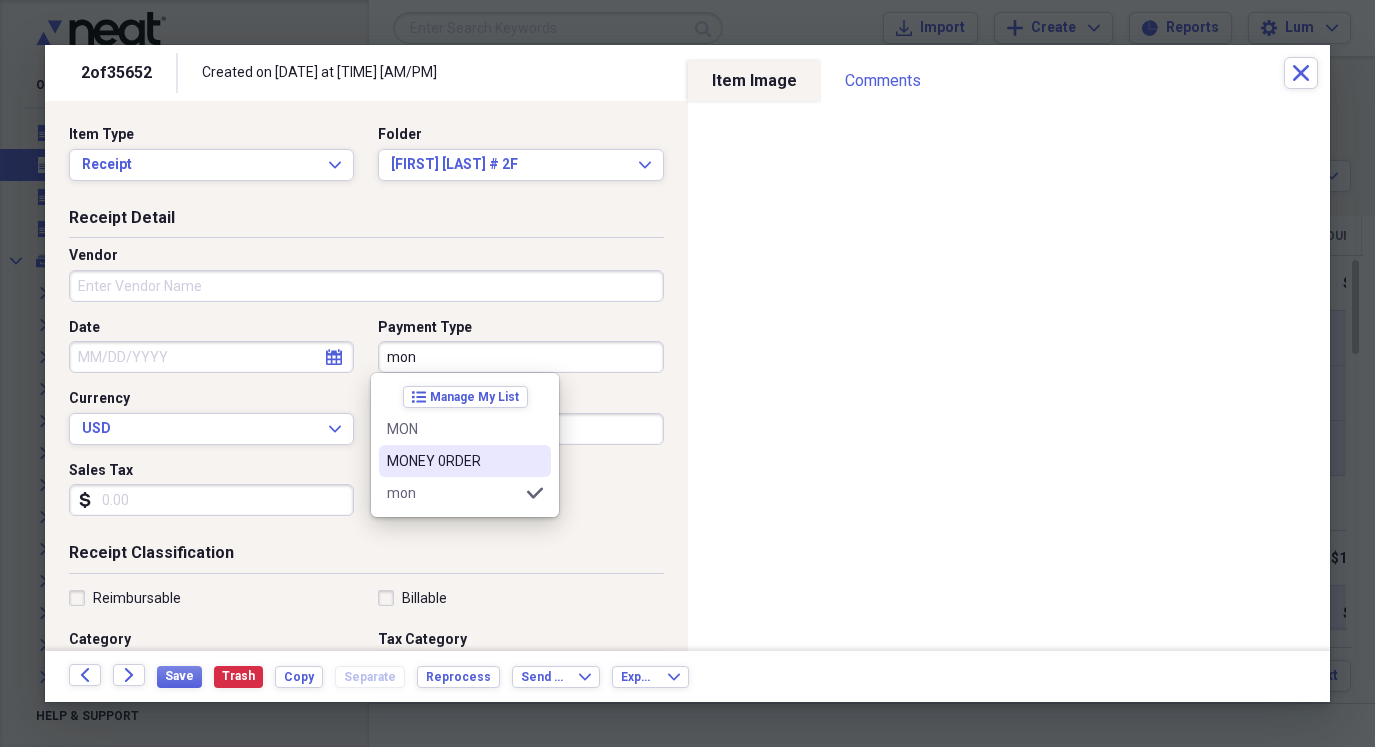 click on "MONEY 0RDER" at bounding box center [453, 461] 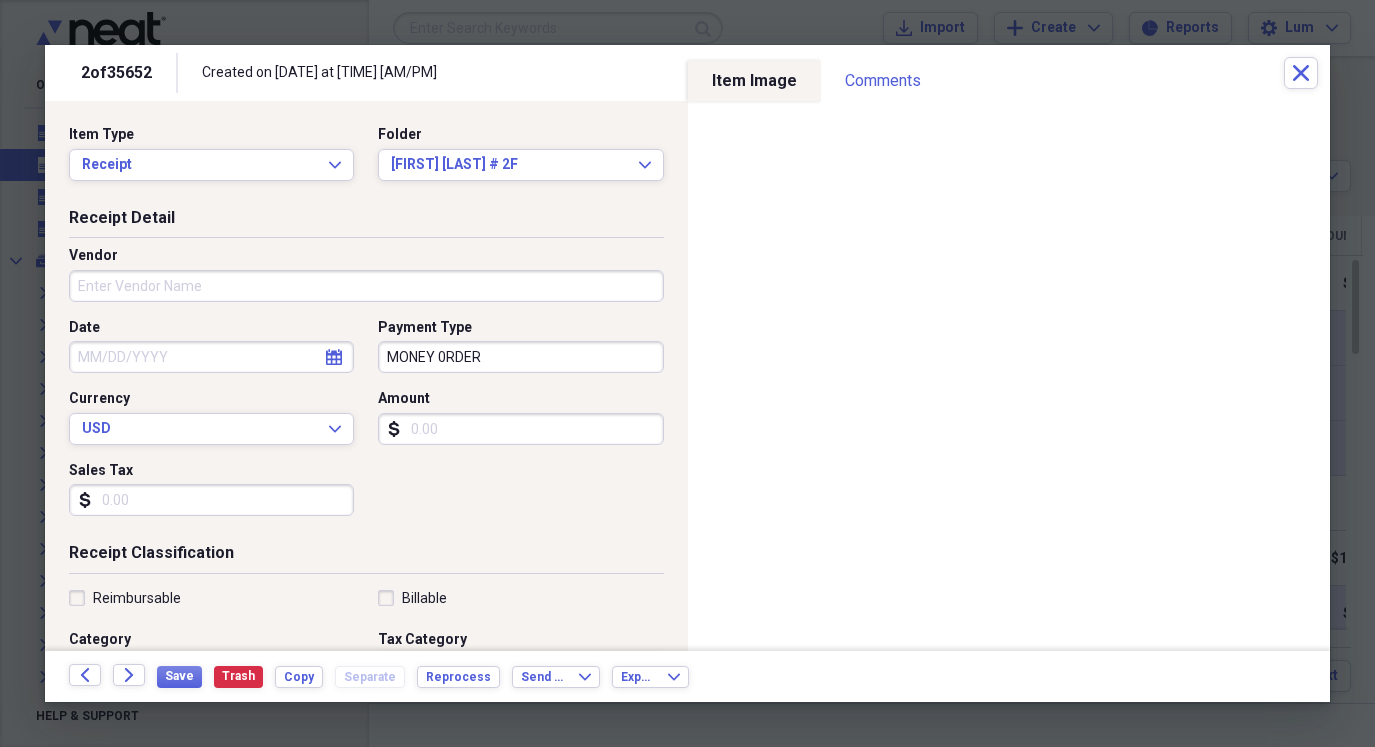 click on "Amount" at bounding box center (520, 429) 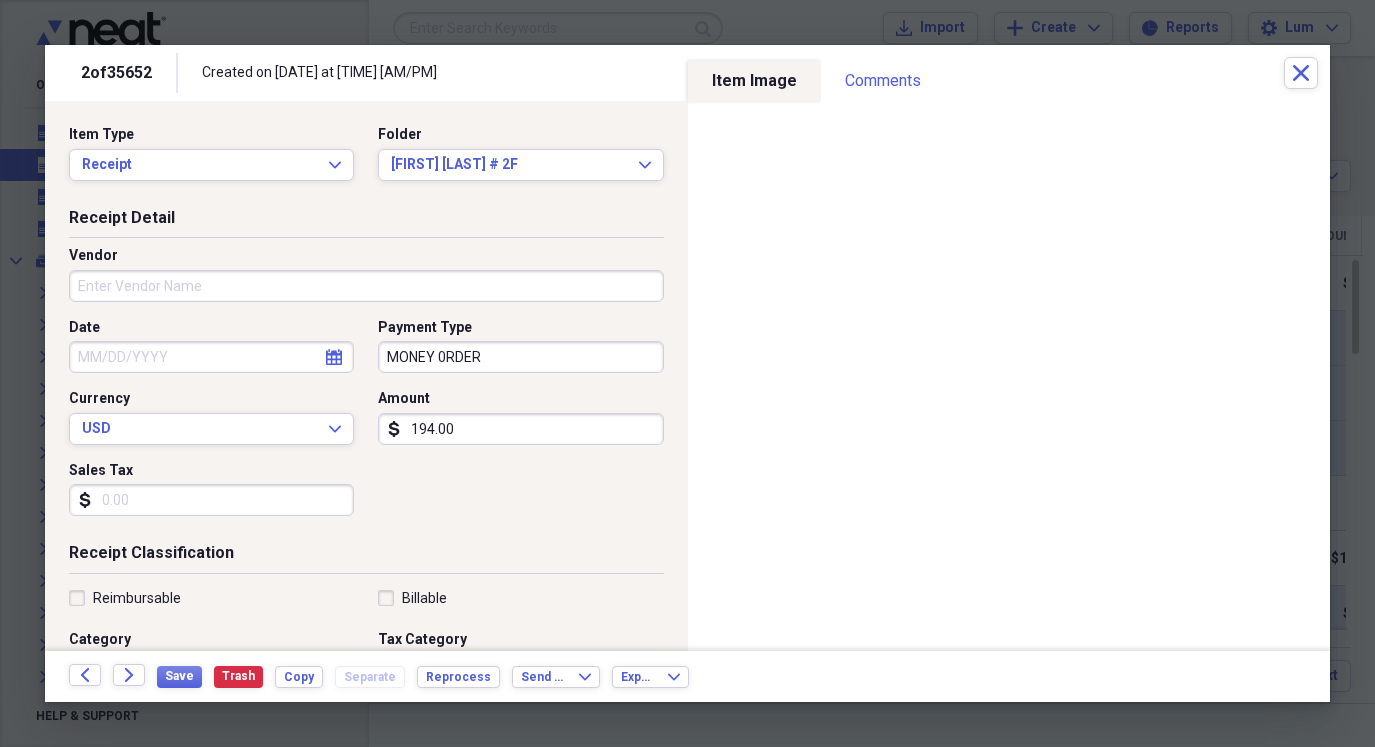 type on "194.00" 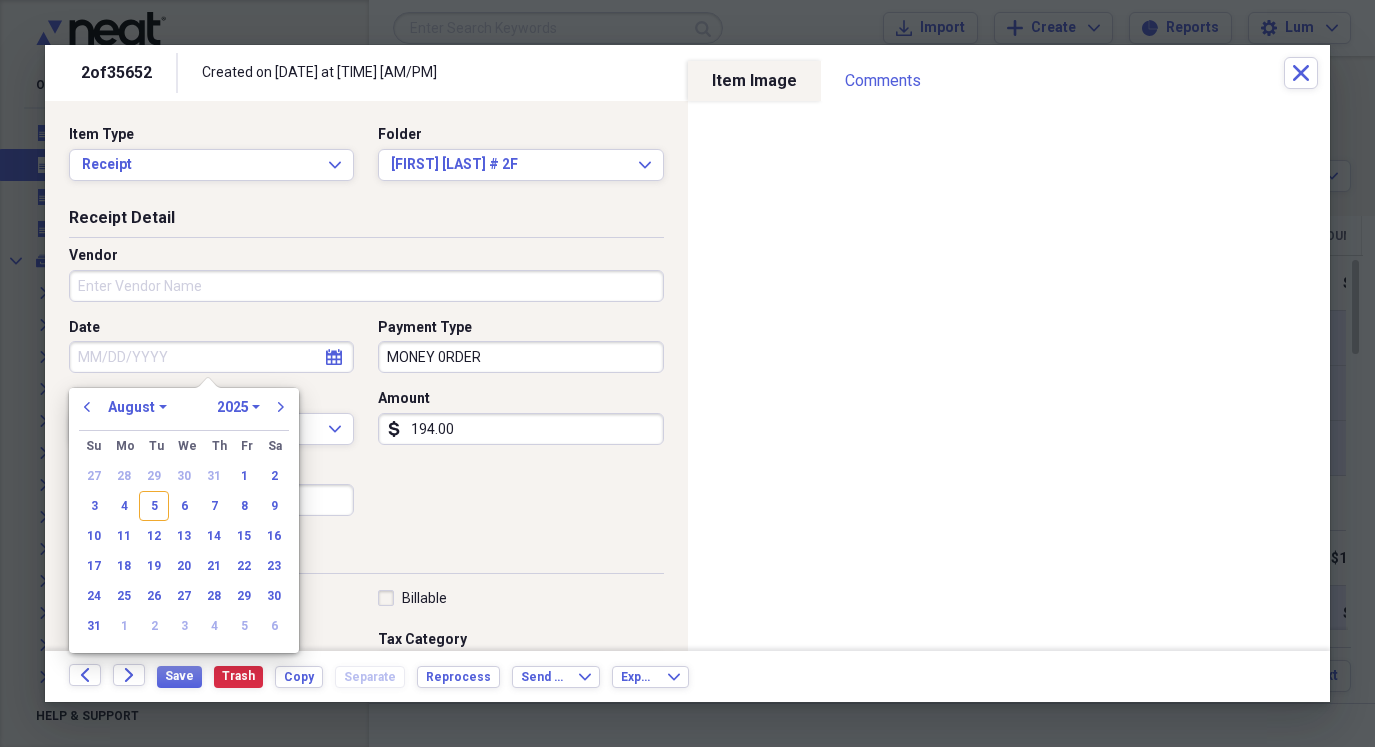 click on "Date" at bounding box center [211, 357] 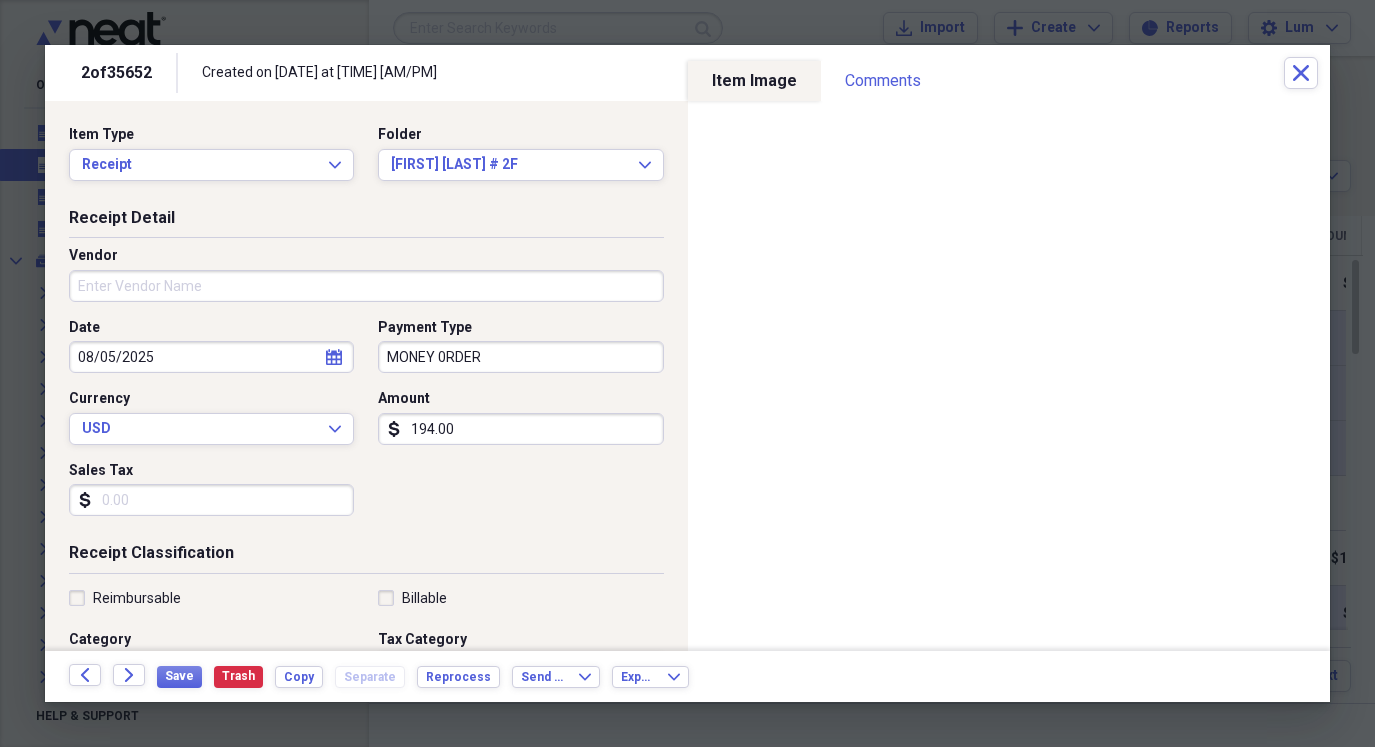 click on "Save Trash Copy Separate Reprocess" at bounding box center (334, 676) 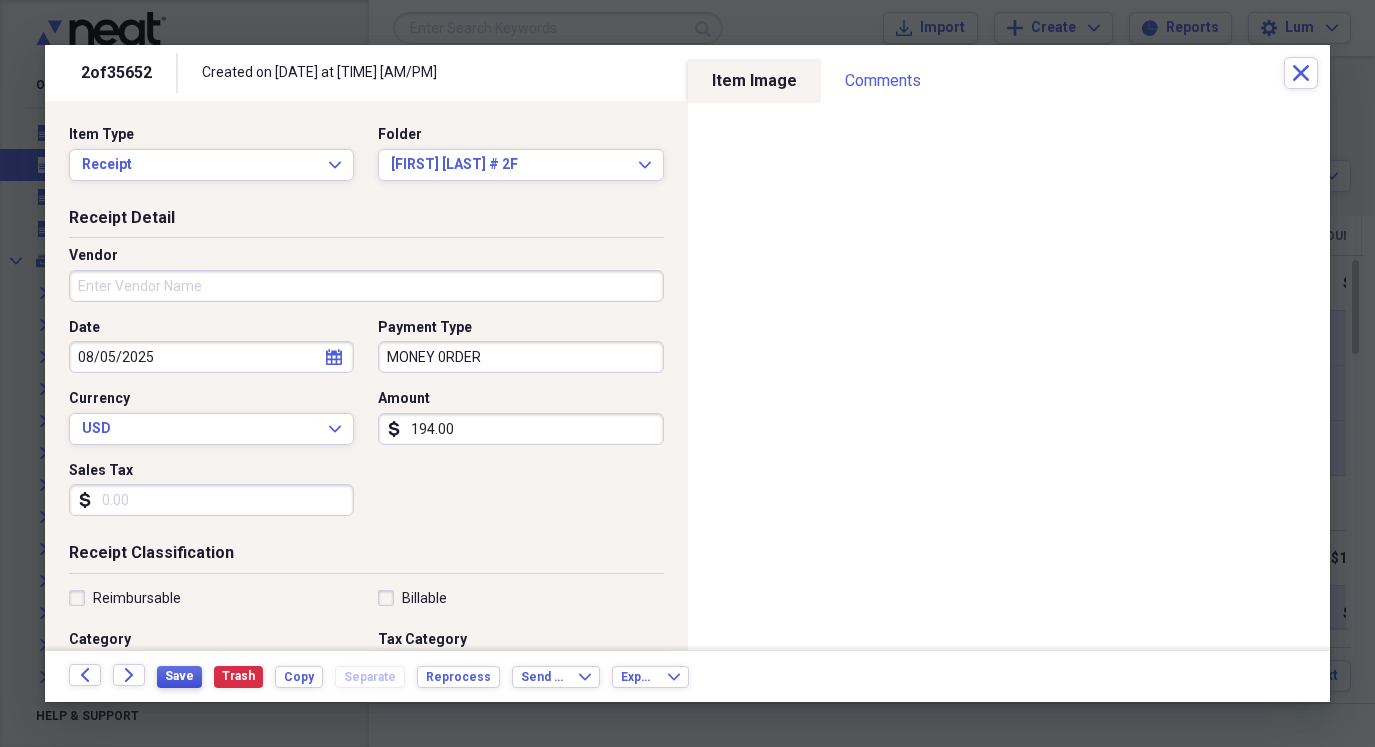 click on "Save" at bounding box center [179, 676] 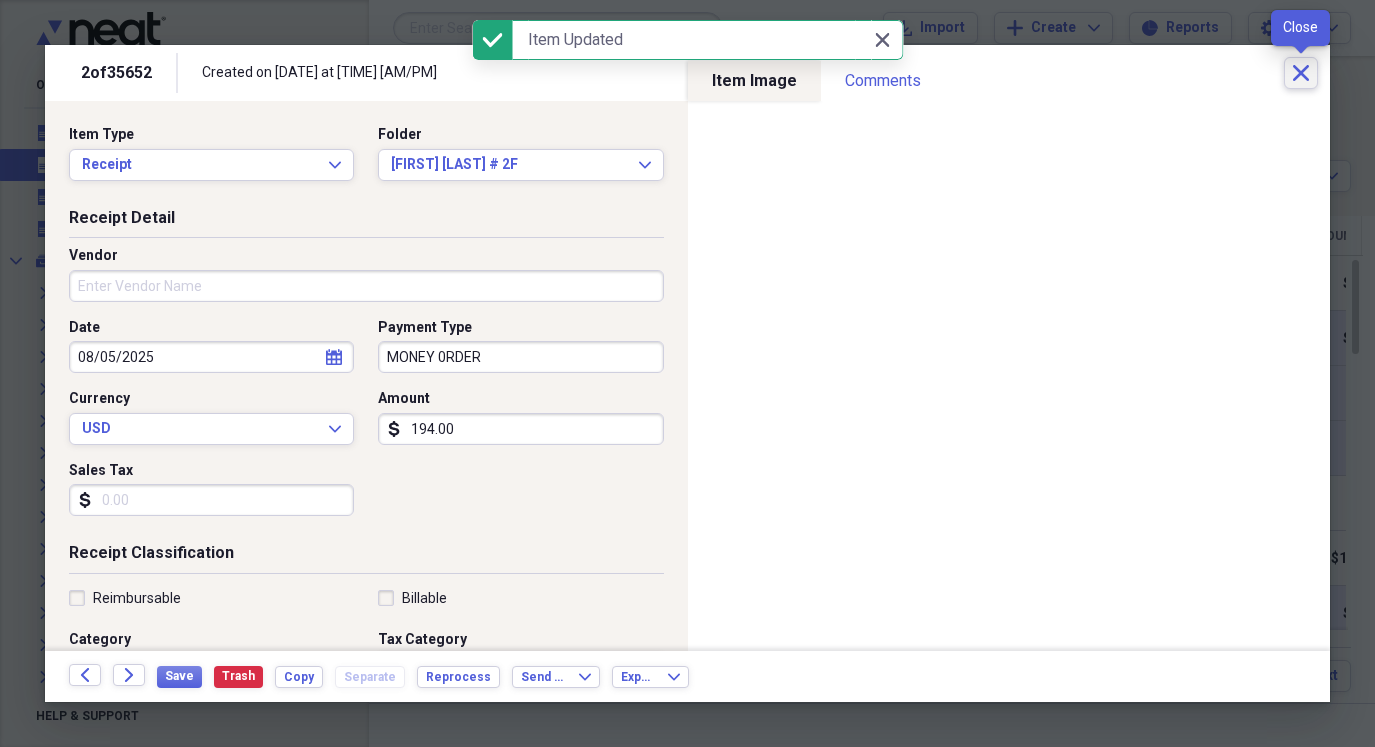 click on "Close" 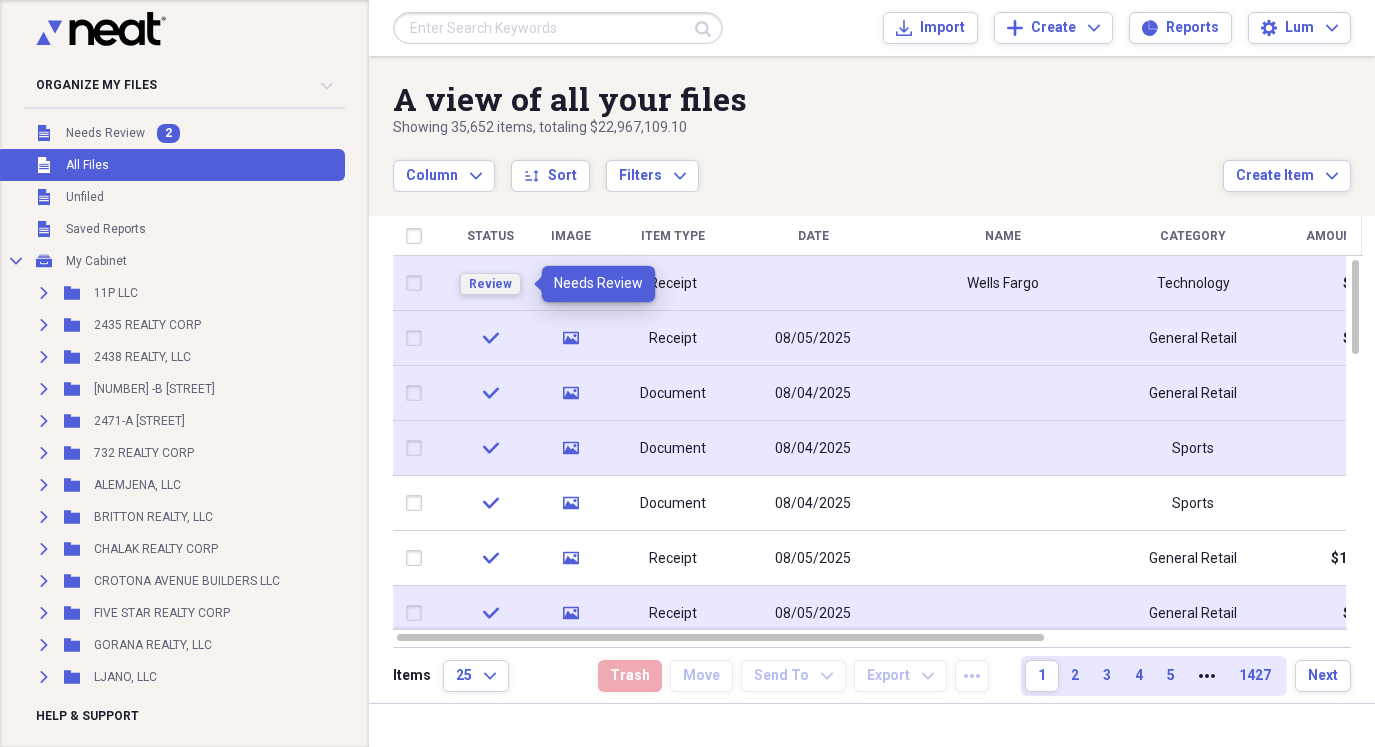 click on "Review" at bounding box center [490, 284] 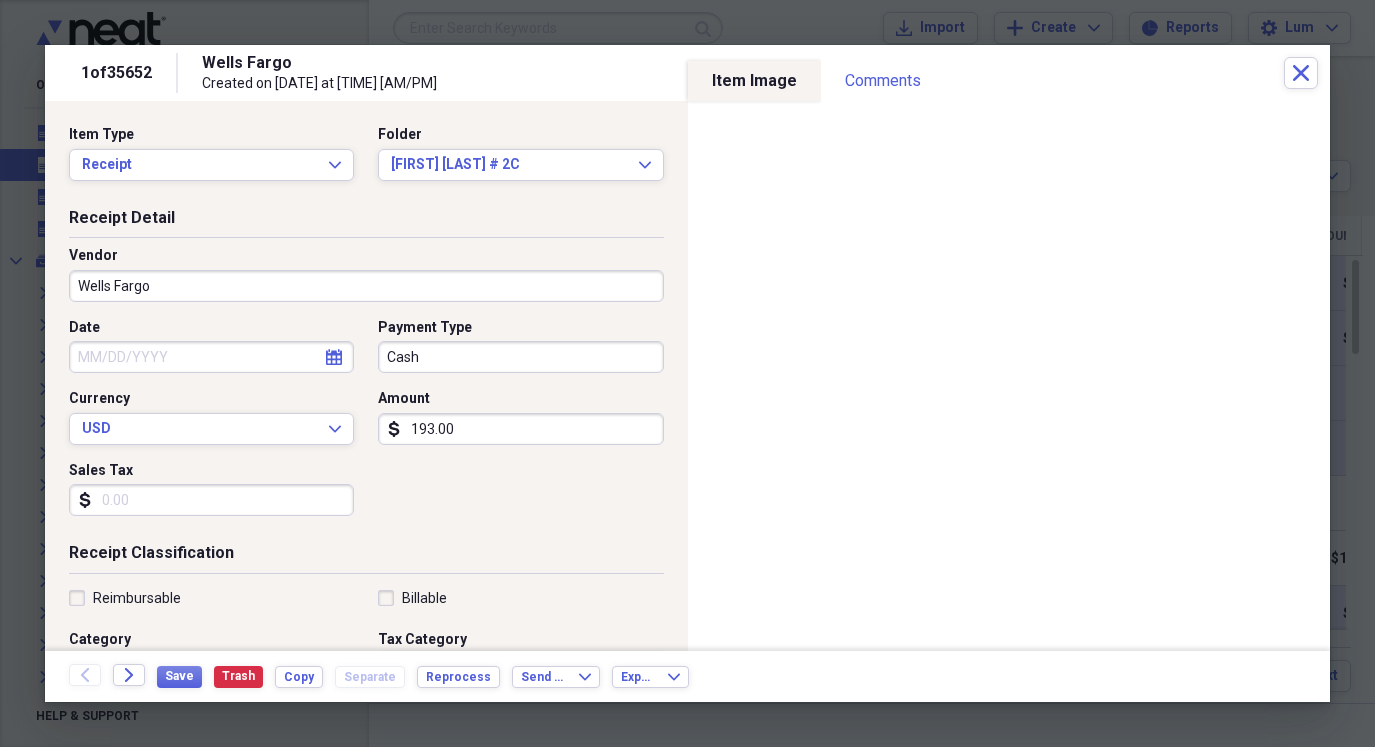 click on "Cash" at bounding box center [520, 357] 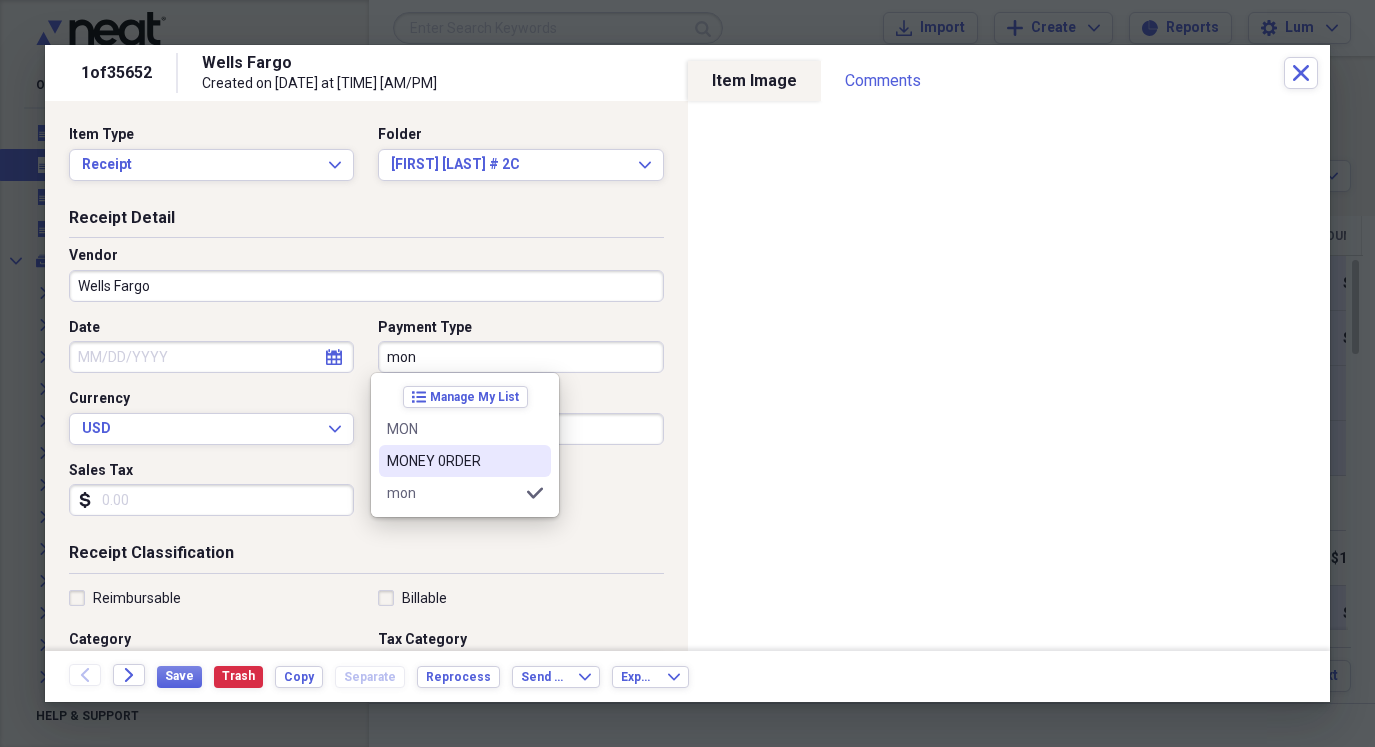 click on "MONEY 0RDER" at bounding box center (453, 461) 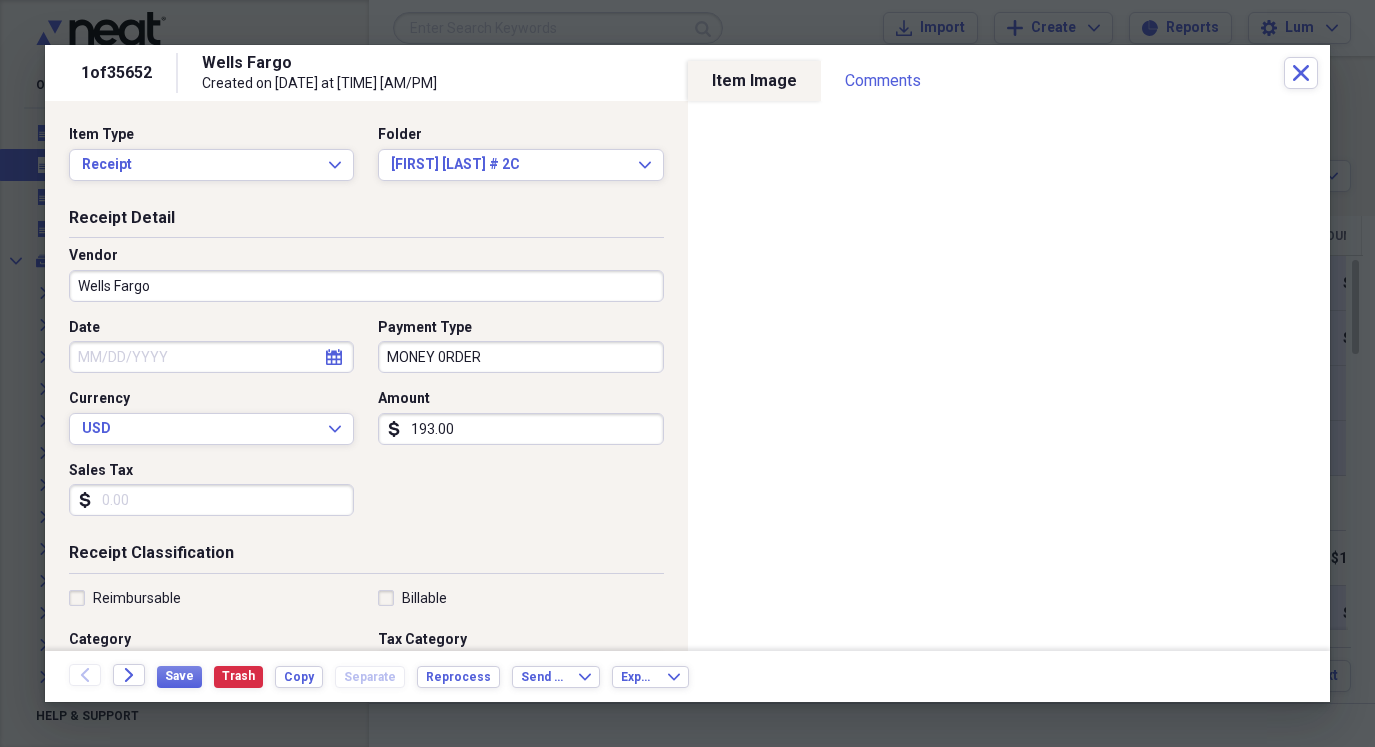 click on "Date" at bounding box center [211, 357] 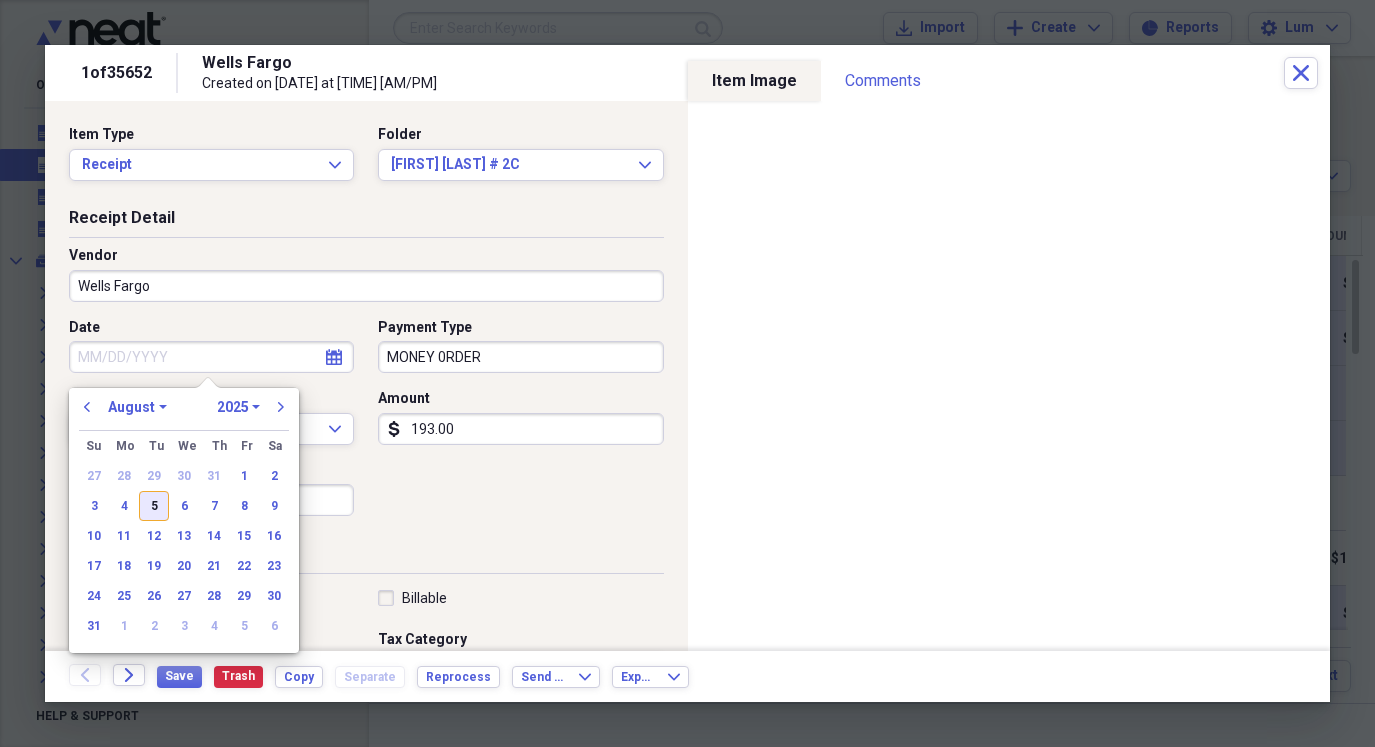 click on "5" at bounding box center (154, 506) 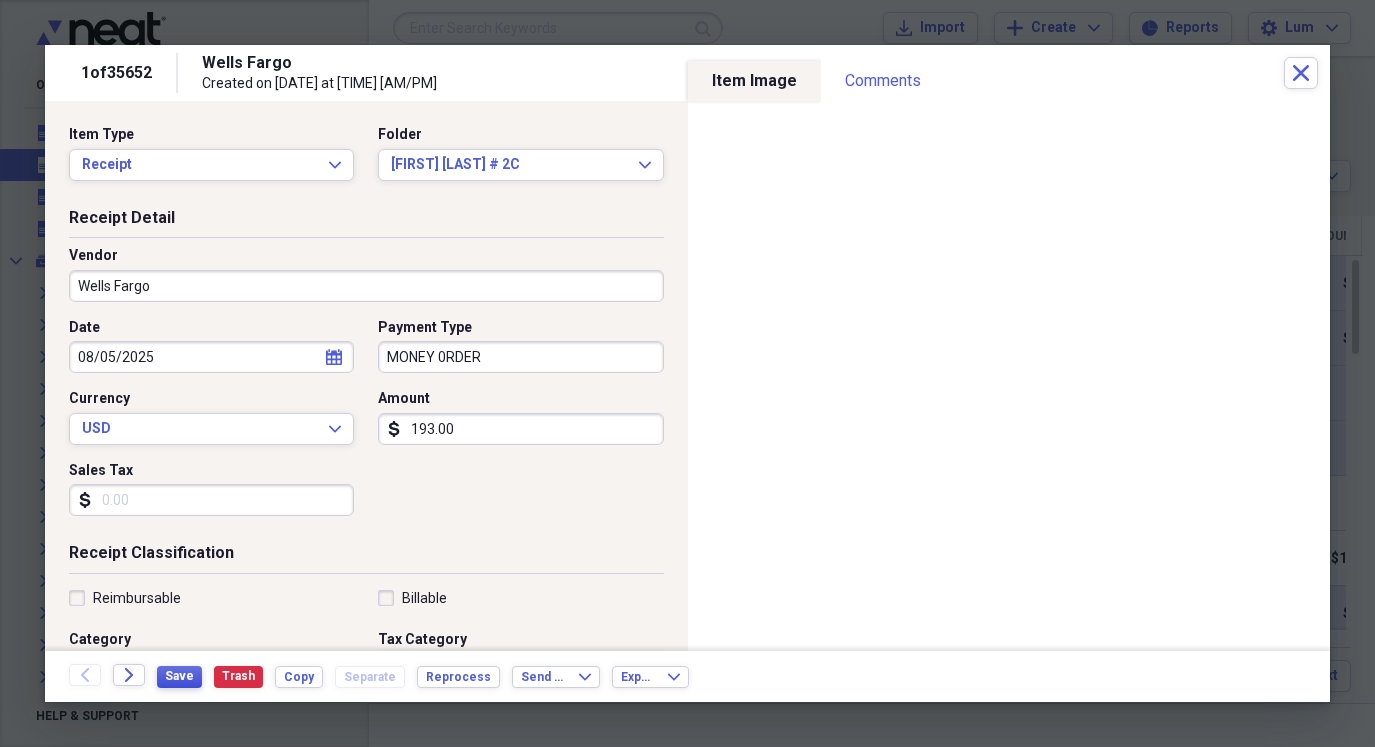 click on "Save" at bounding box center (179, 676) 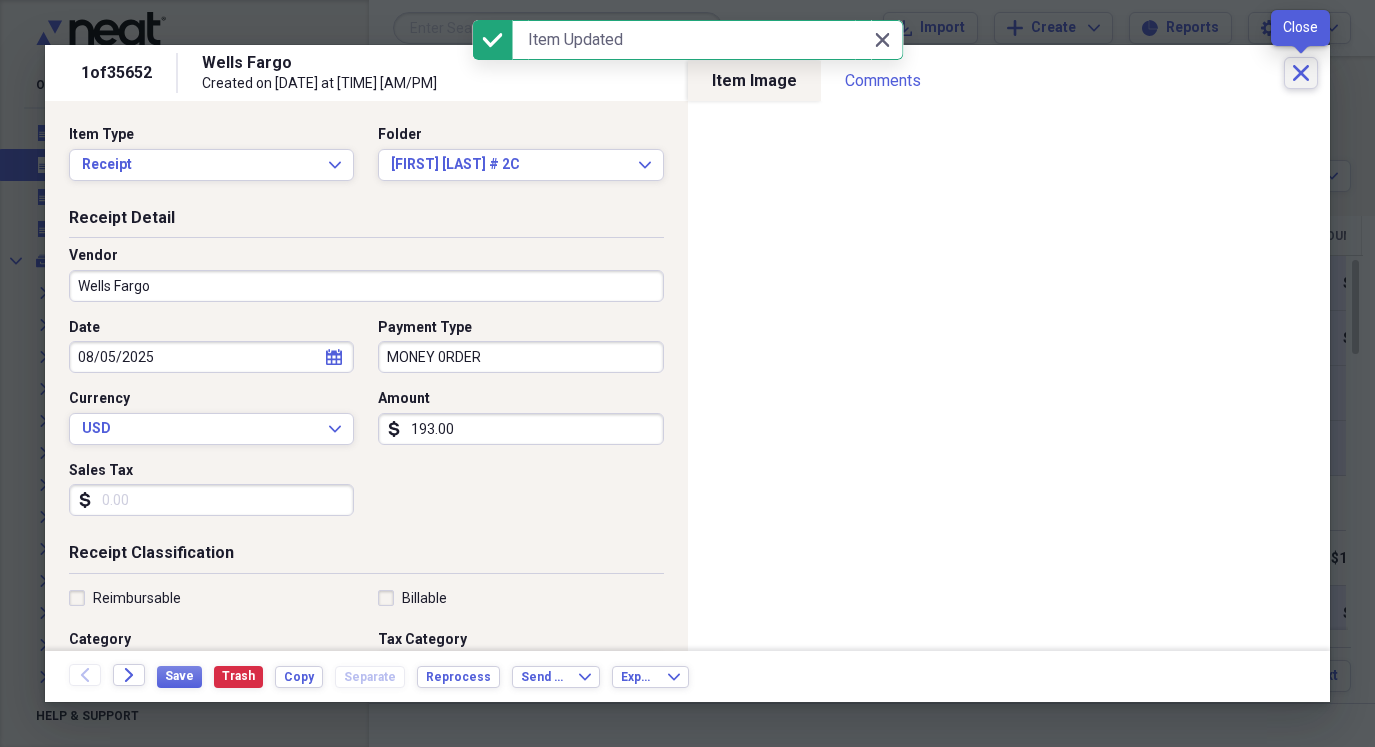 click on "Close" at bounding box center [1301, 73] 